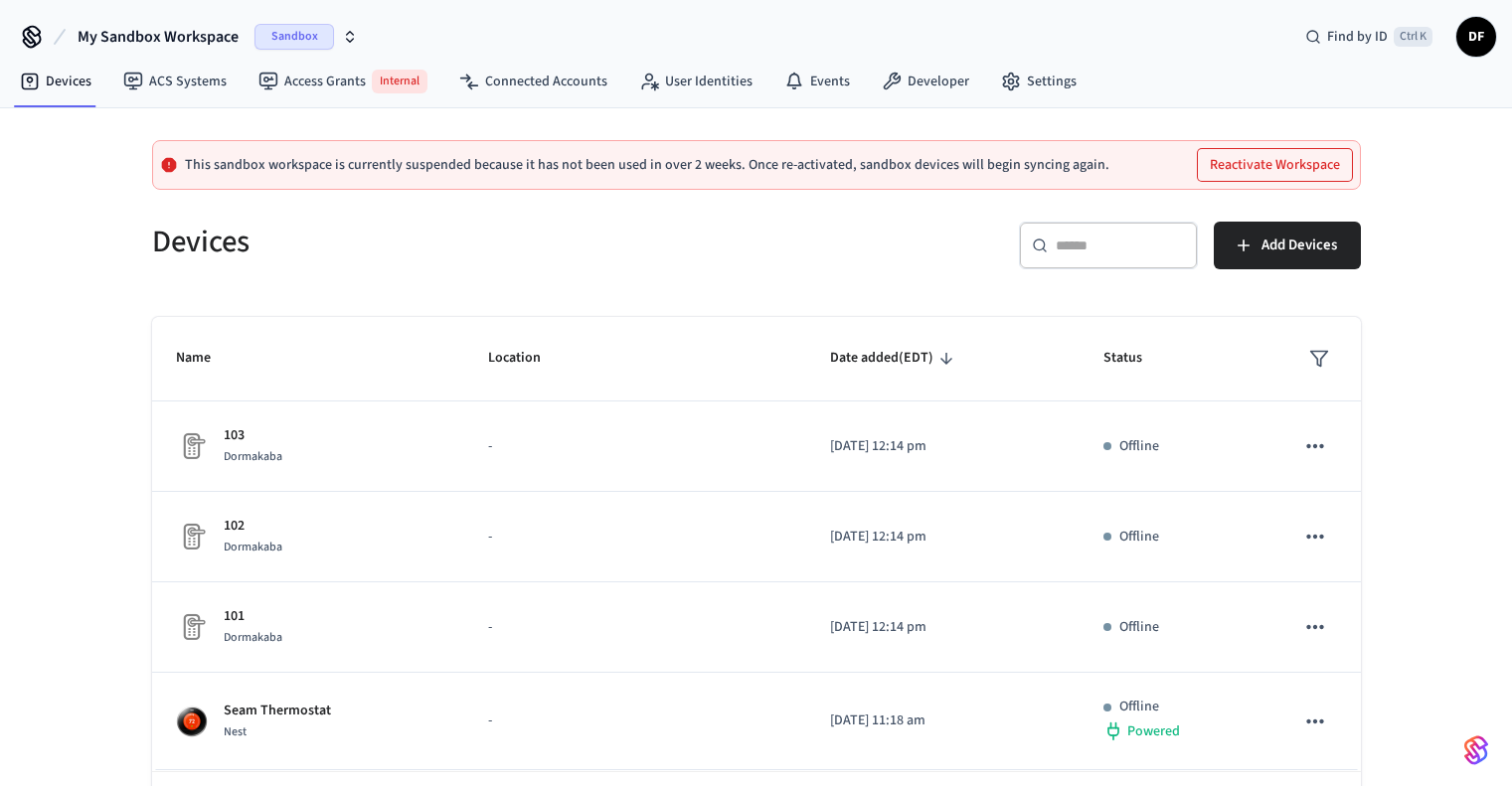 scroll, scrollTop: 0, scrollLeft: 0, axis: both 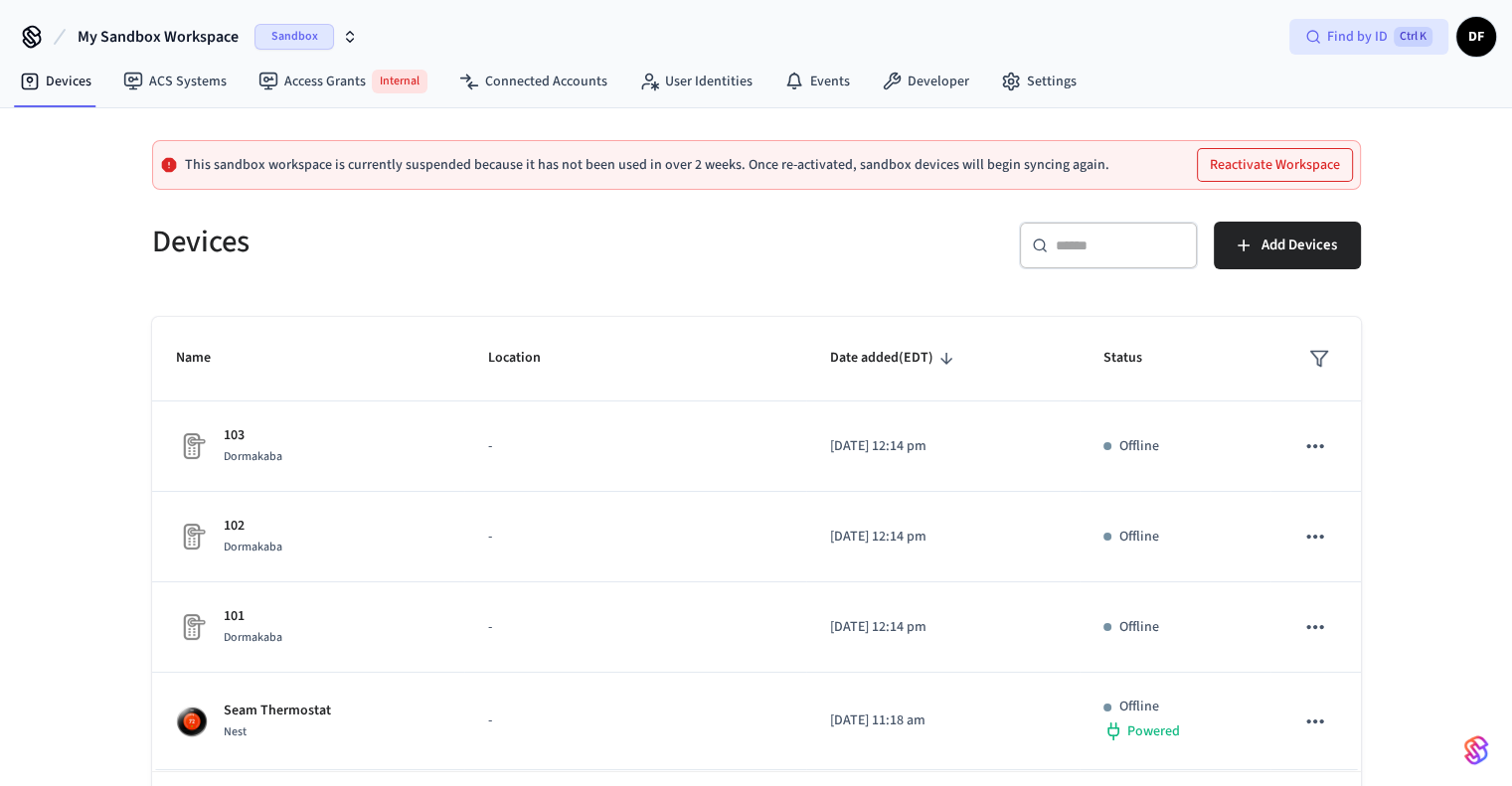 click on "Find by ID" at bounding box center [1357, 37] 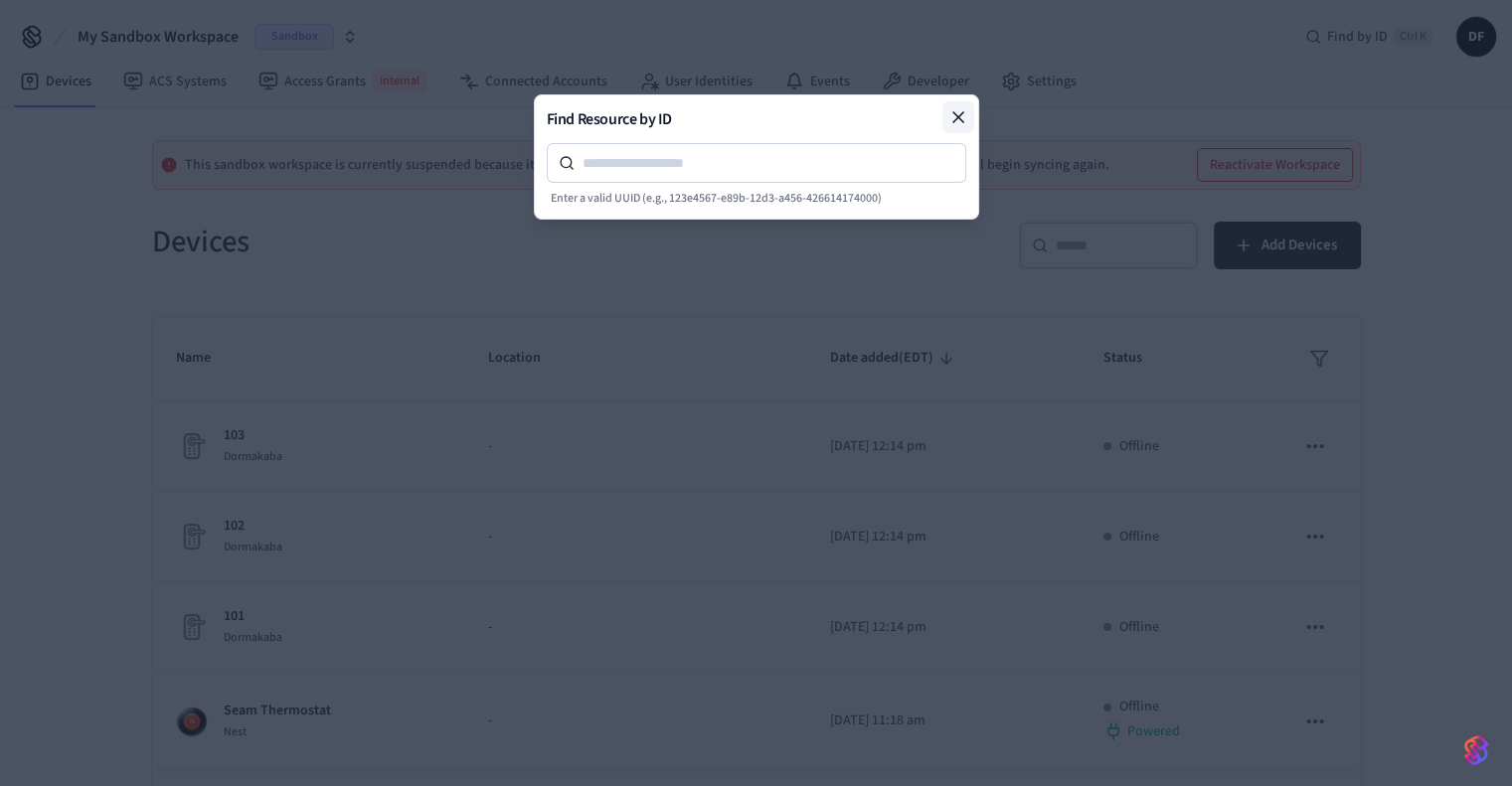 click 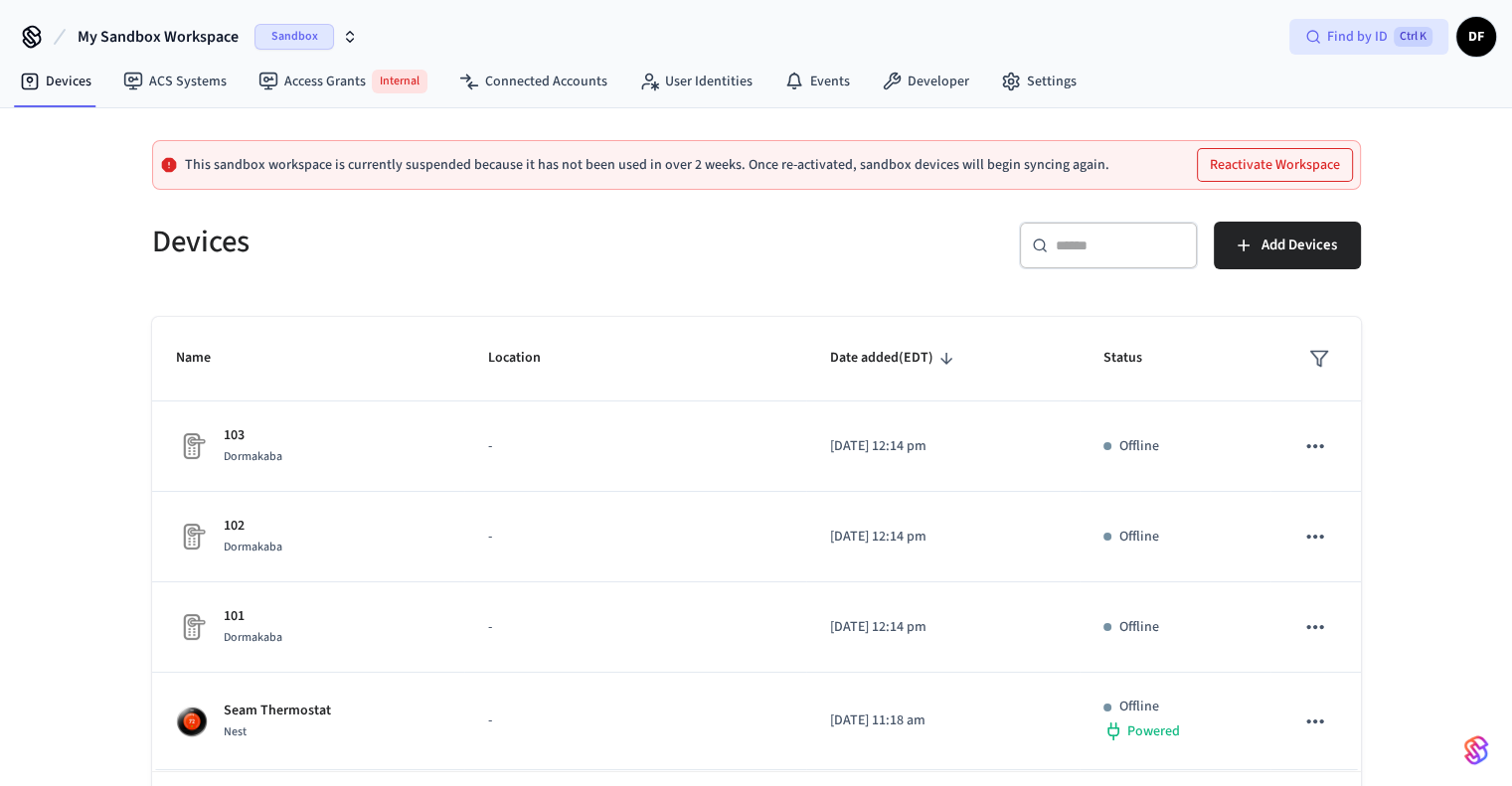 click on "Find by ID" at bounding box center [1357, 37] 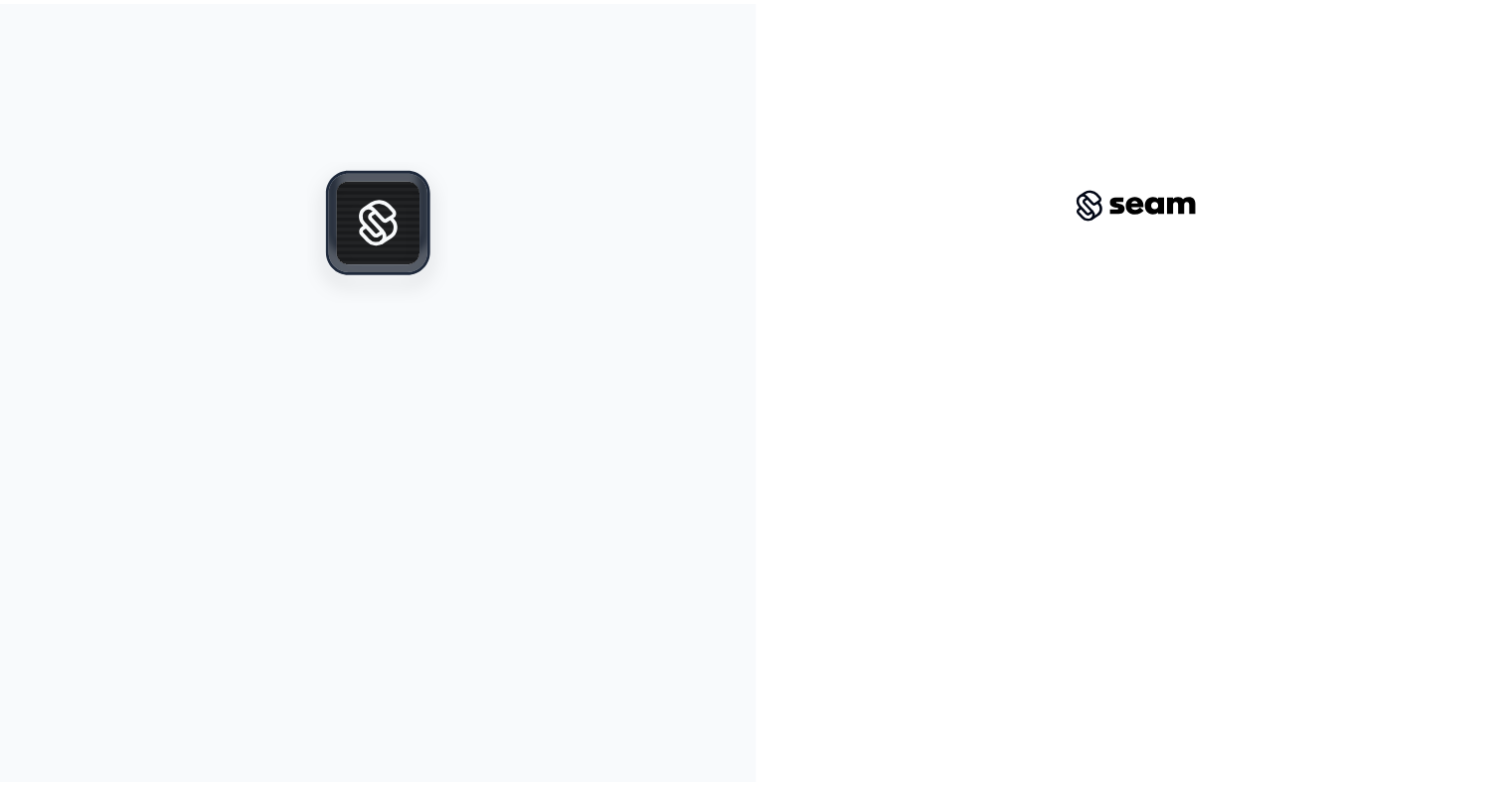 scroll, scrollTop: 0, scrollLeft: 0, axis: both 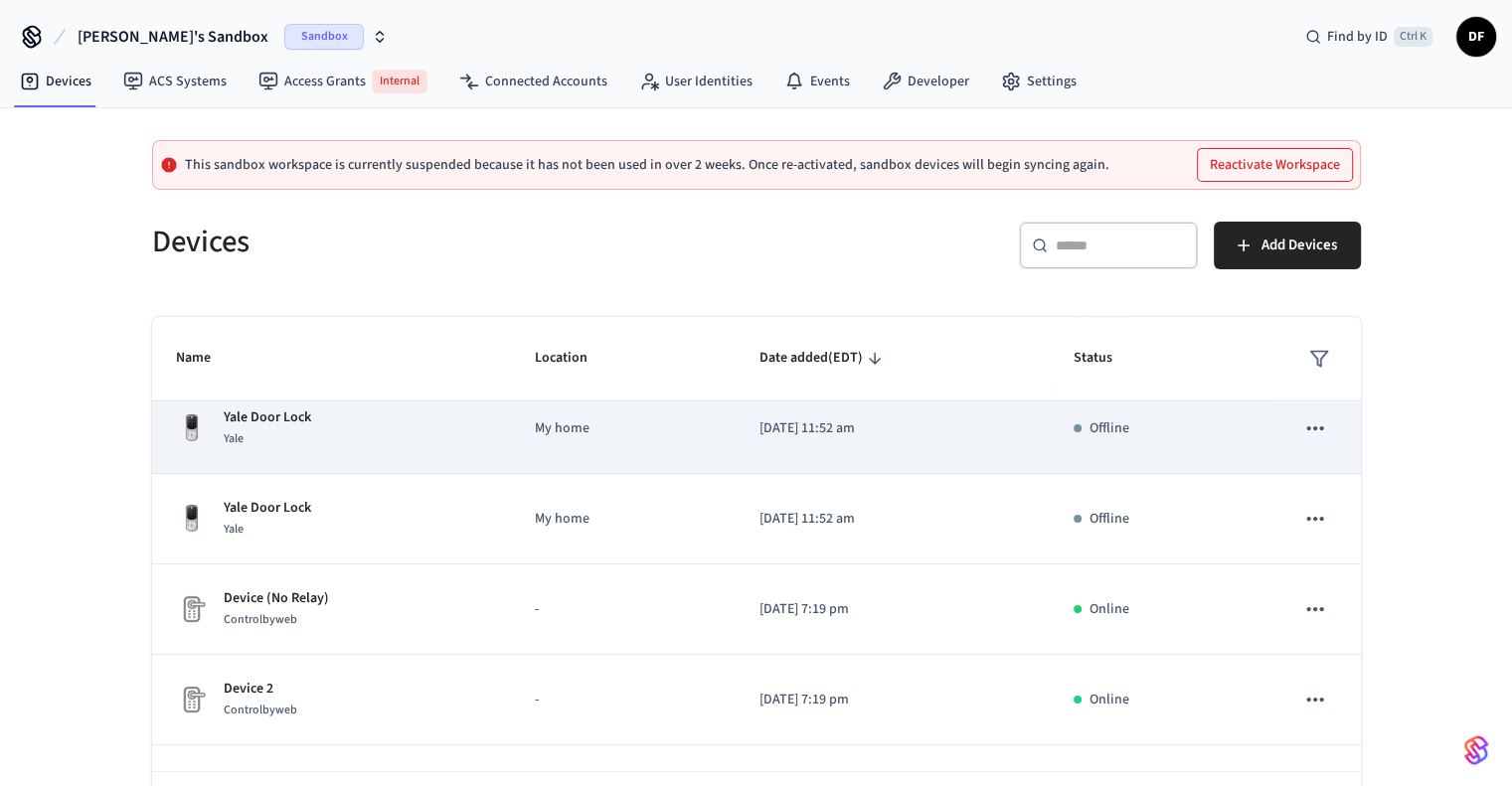 click on "Yale Door Lock" at bounding box center [267, 417] 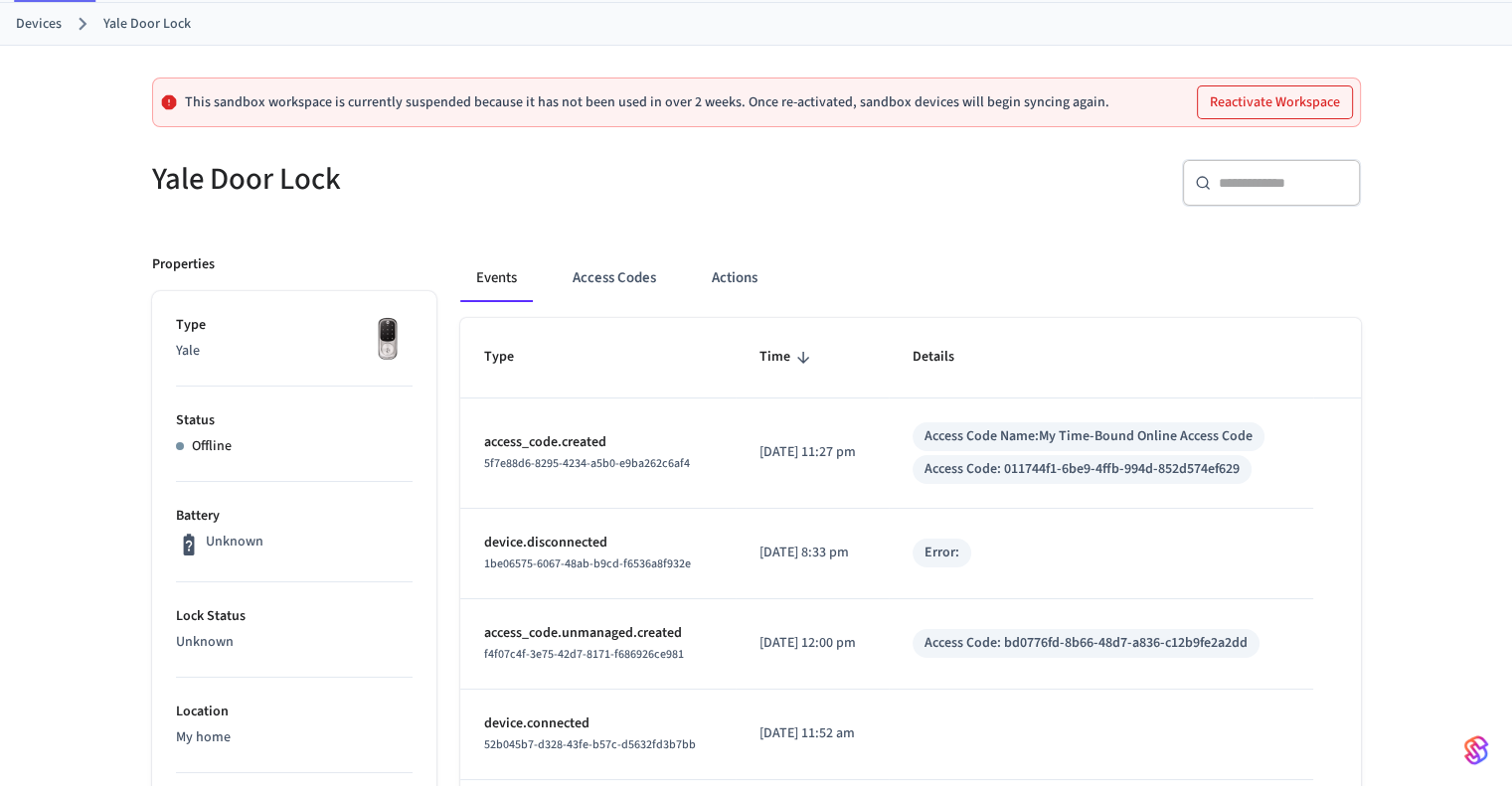 scroll, scrollTop: 127, scrollLeft: 0, axis: vertical 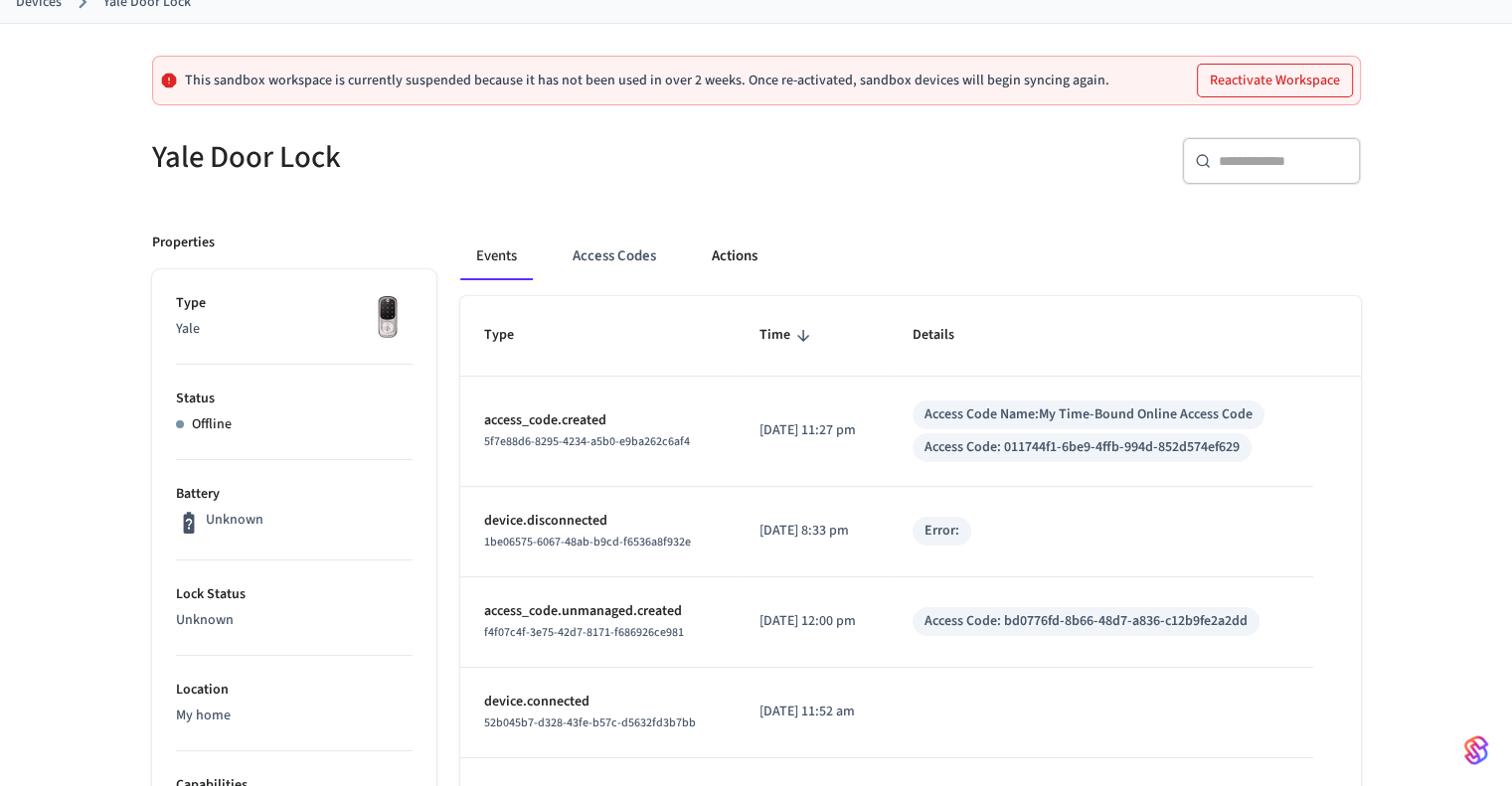 click on "Actions" at bounding box center [735, 256] 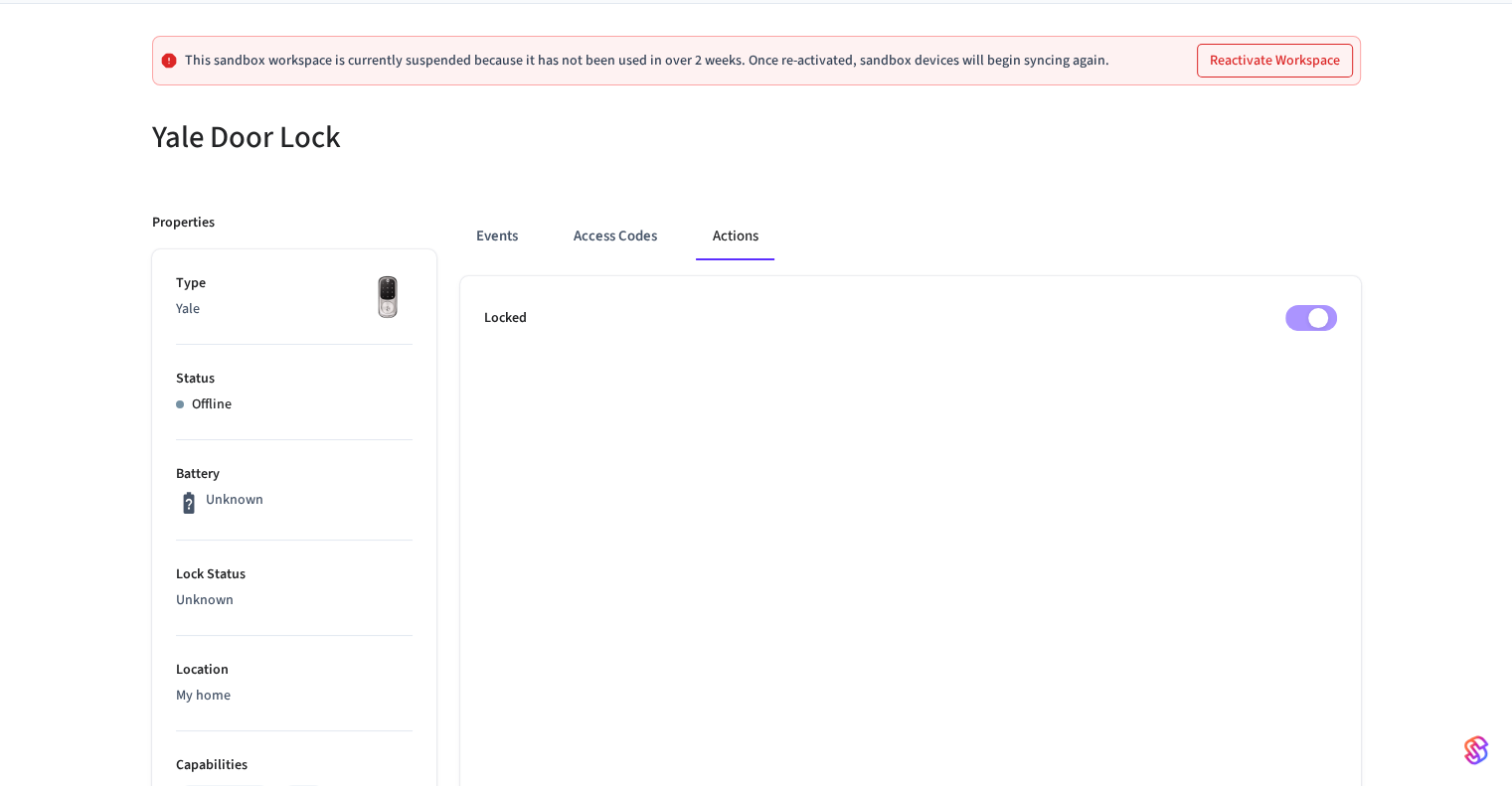 scroll, scrollTop: 0, scrollLeft: 0, axis: both 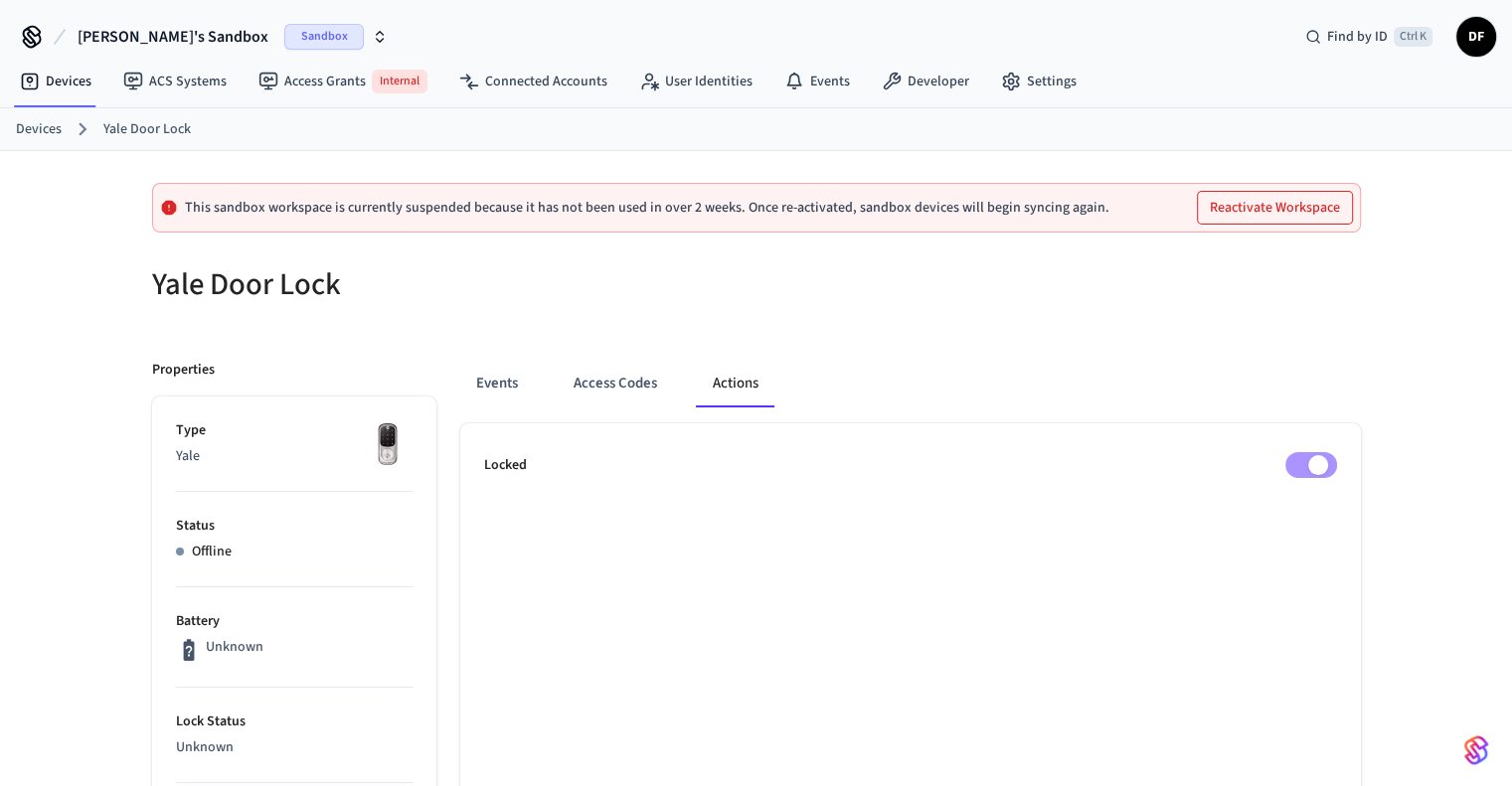 click 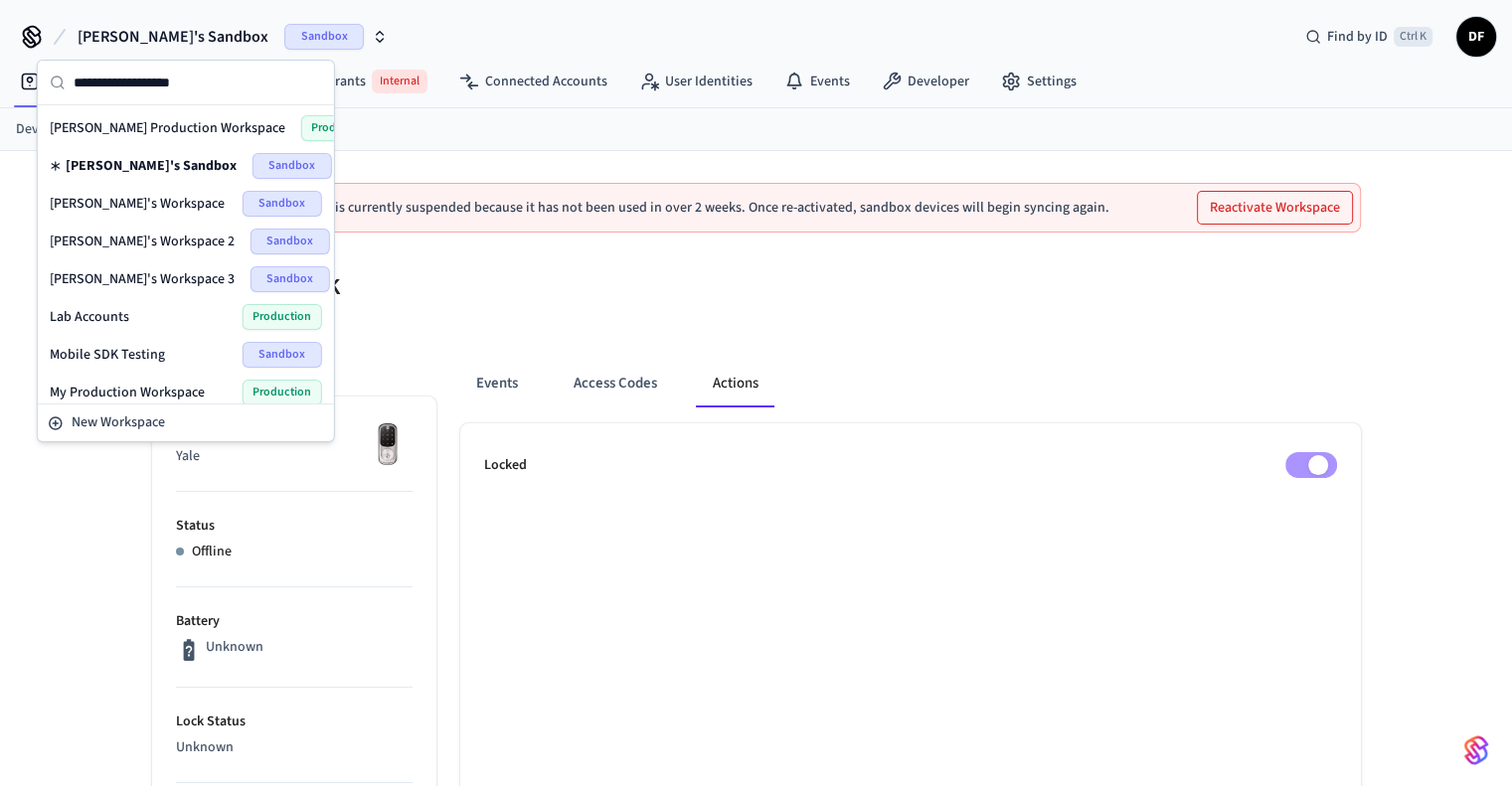 click on "Reactivate Workspace" at bounding box center (1274, 208) 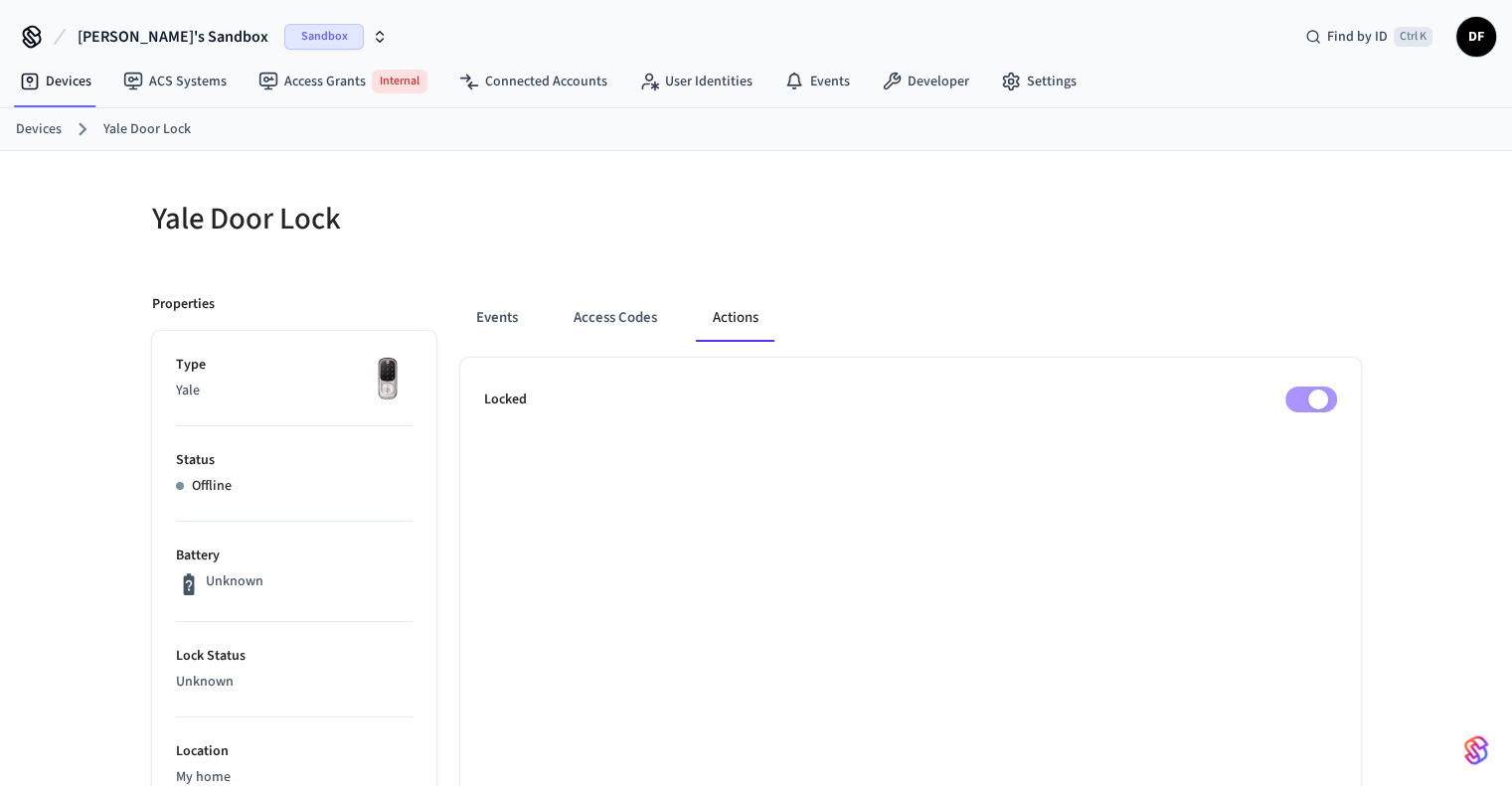 click on "Devices" at bounding box center [39, 129] 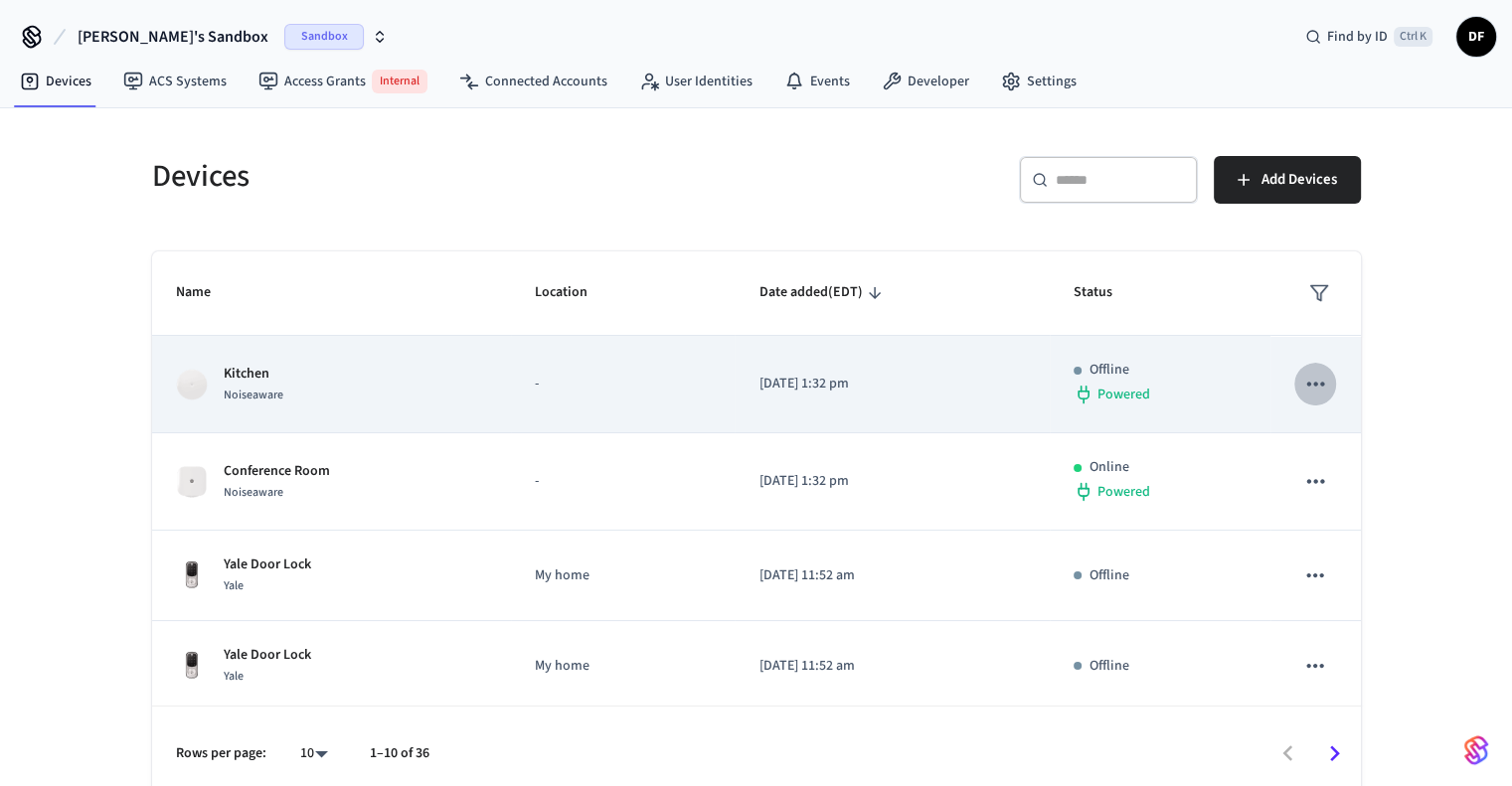 click 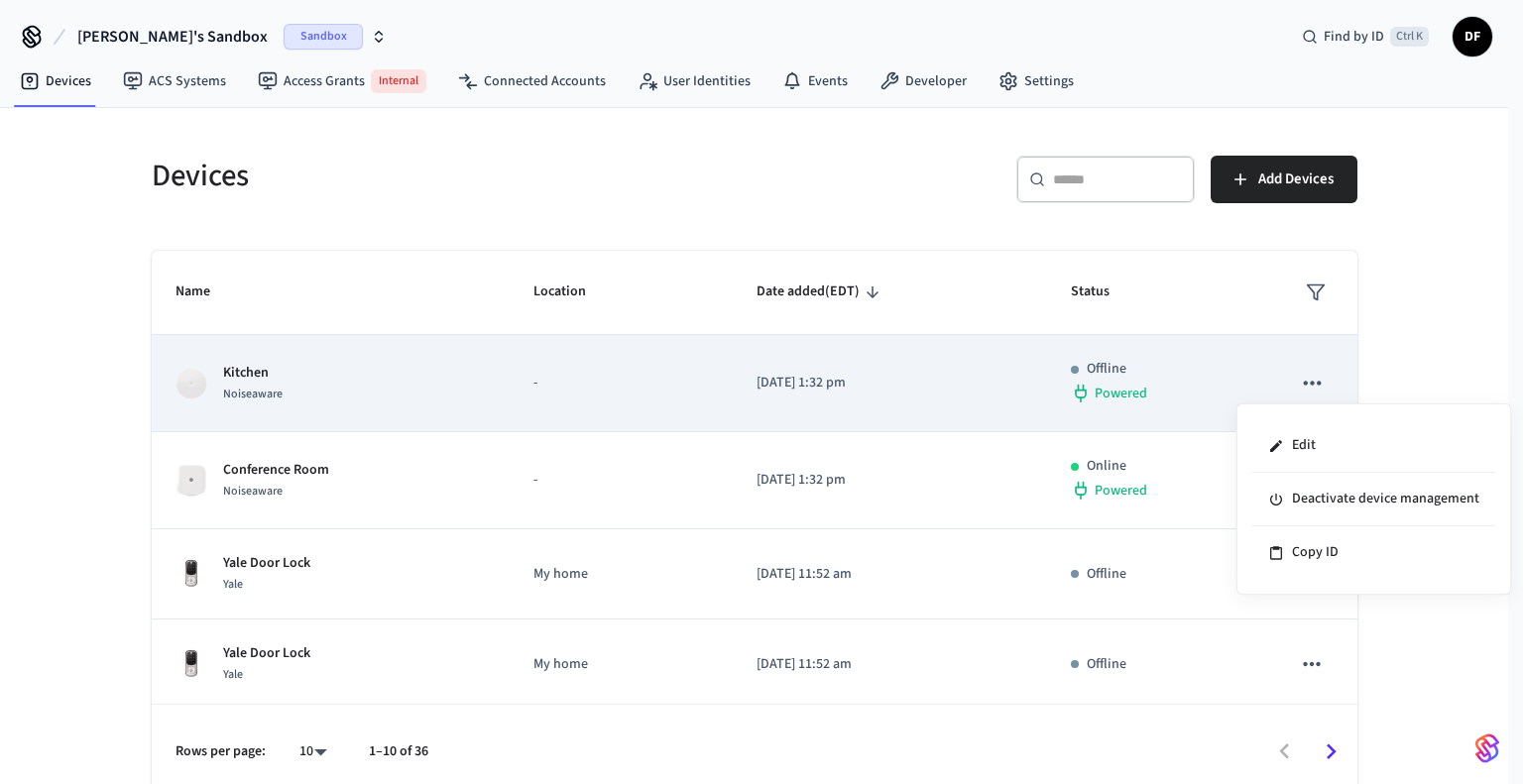 click at bounding box center [762, 392] 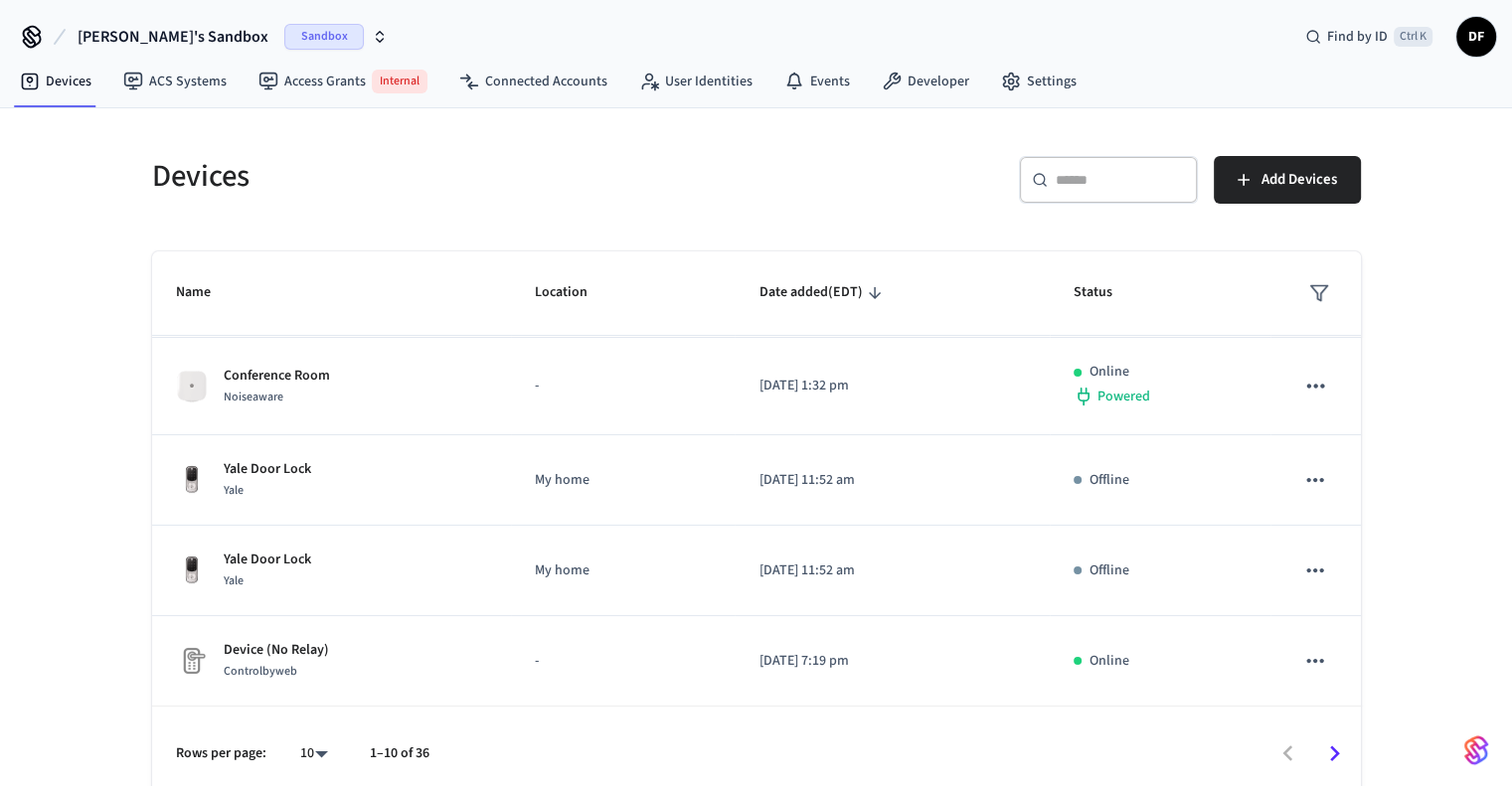 scroll, scrollTop: 93, scrollLeft: 0, axis: vertical 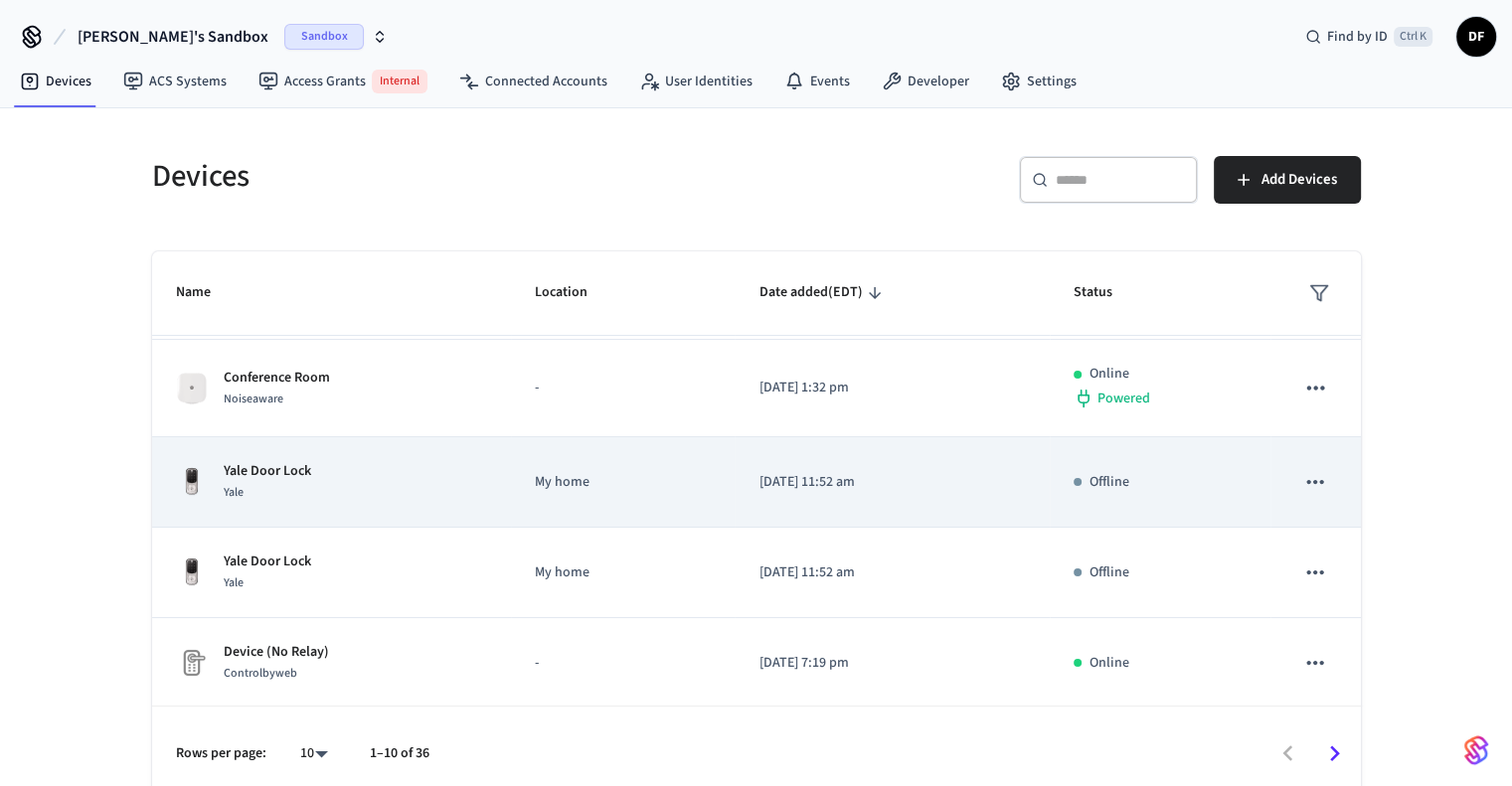 click 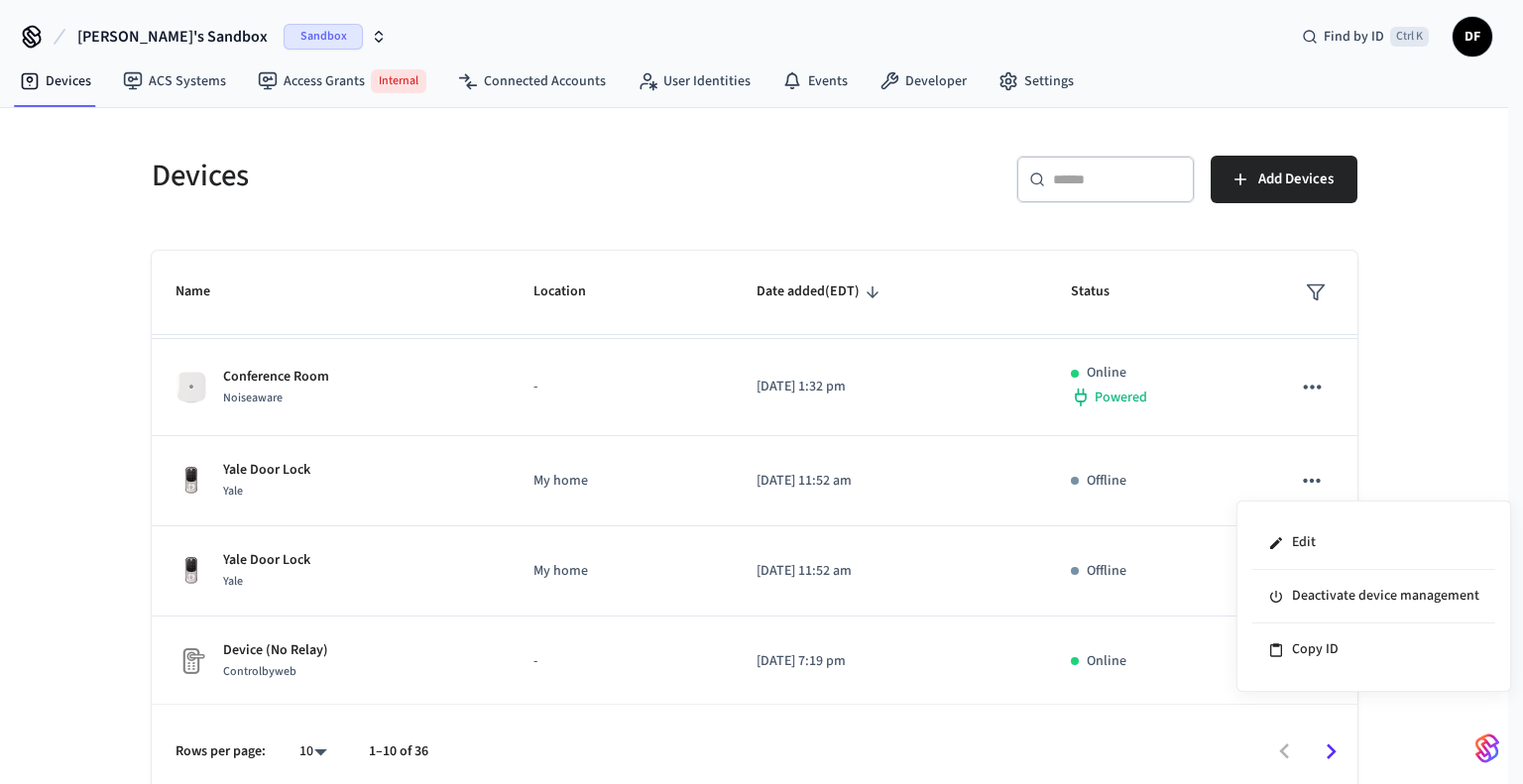 click at bounding box center (762, 392) 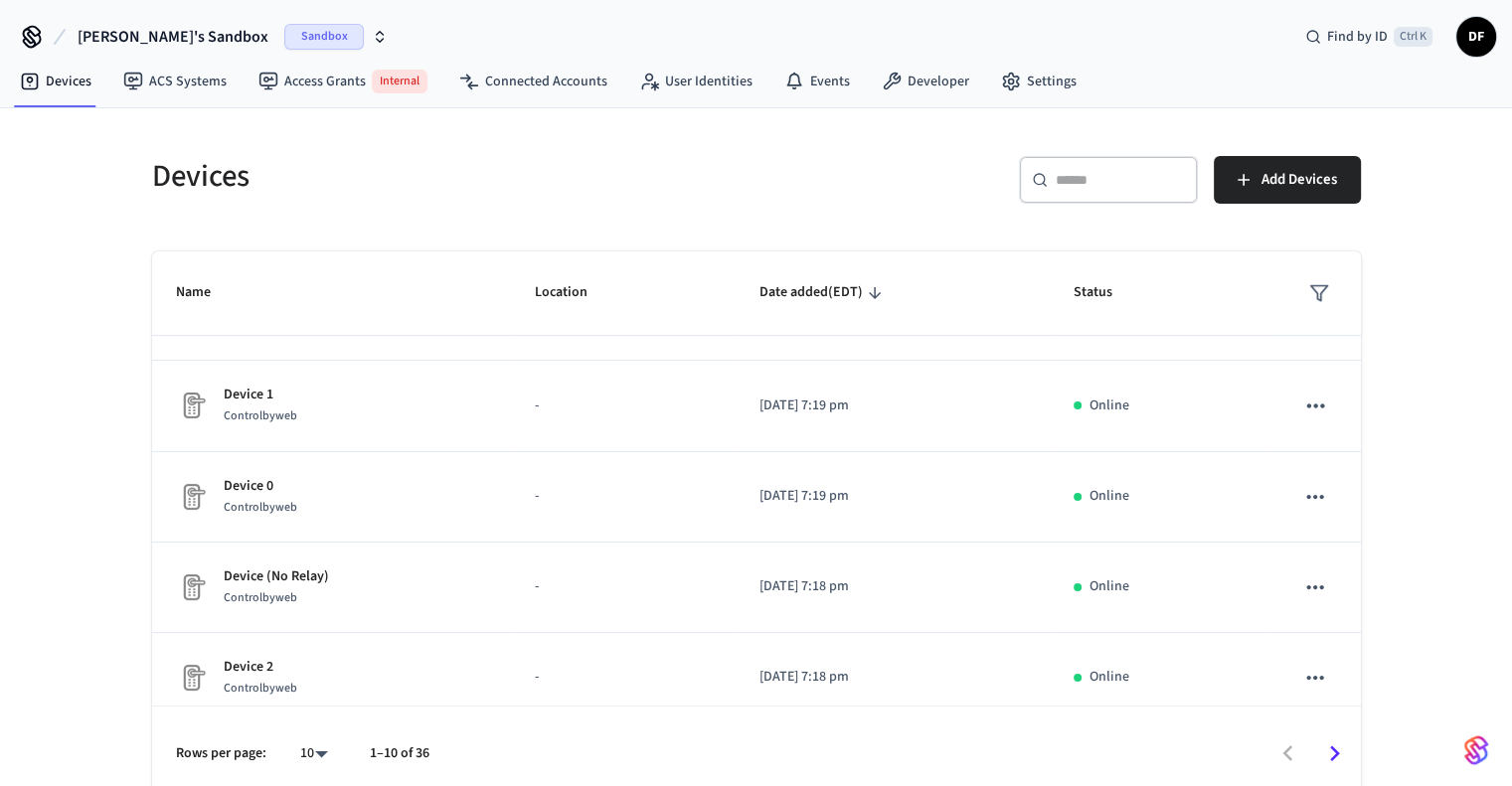 scroll, scrollTop: 547, scrollLeft: 0, axis: vertical 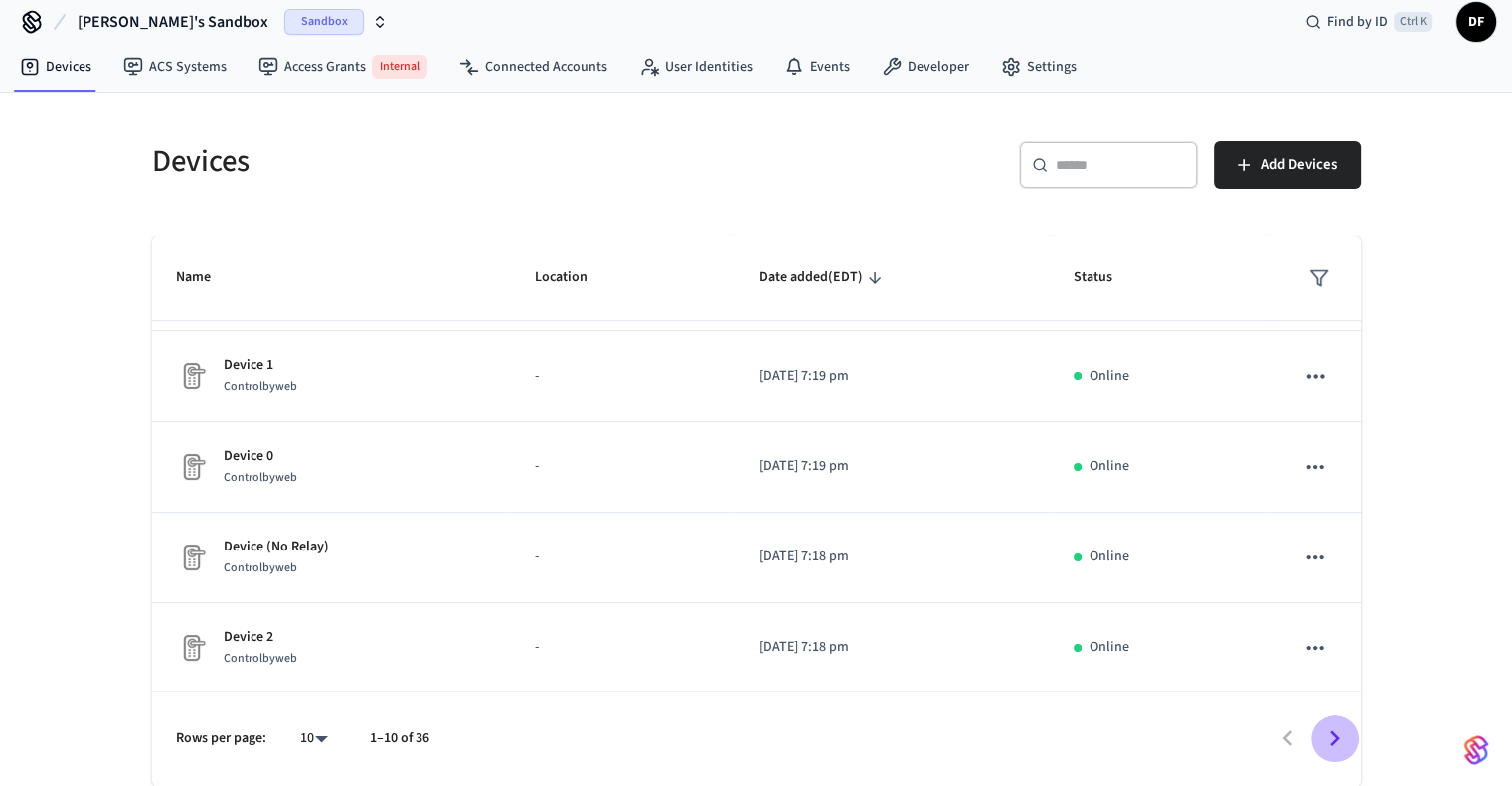 click 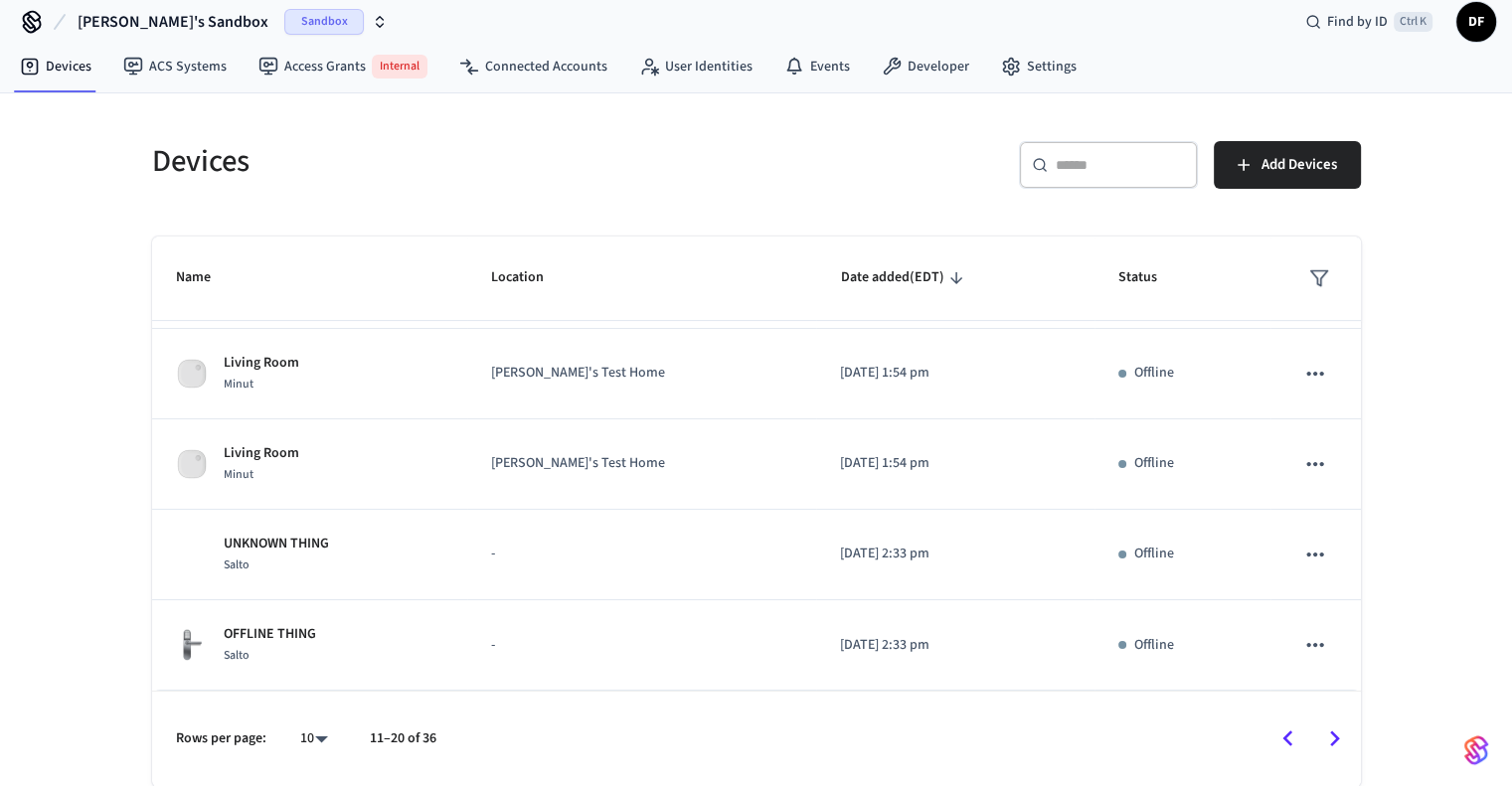scroll, scrollTop: 533, scrollLeft: 0, axis: vertical 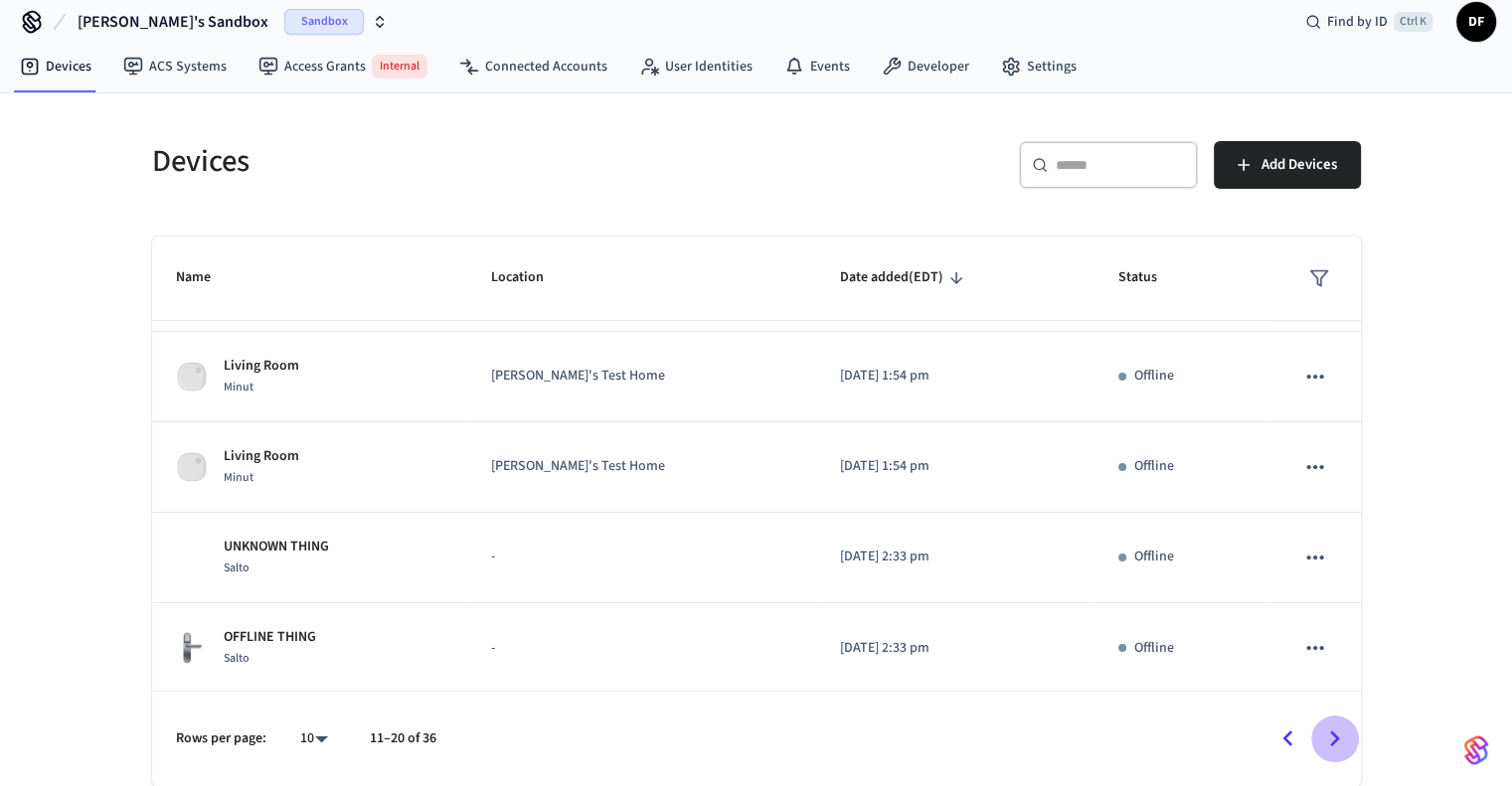 click 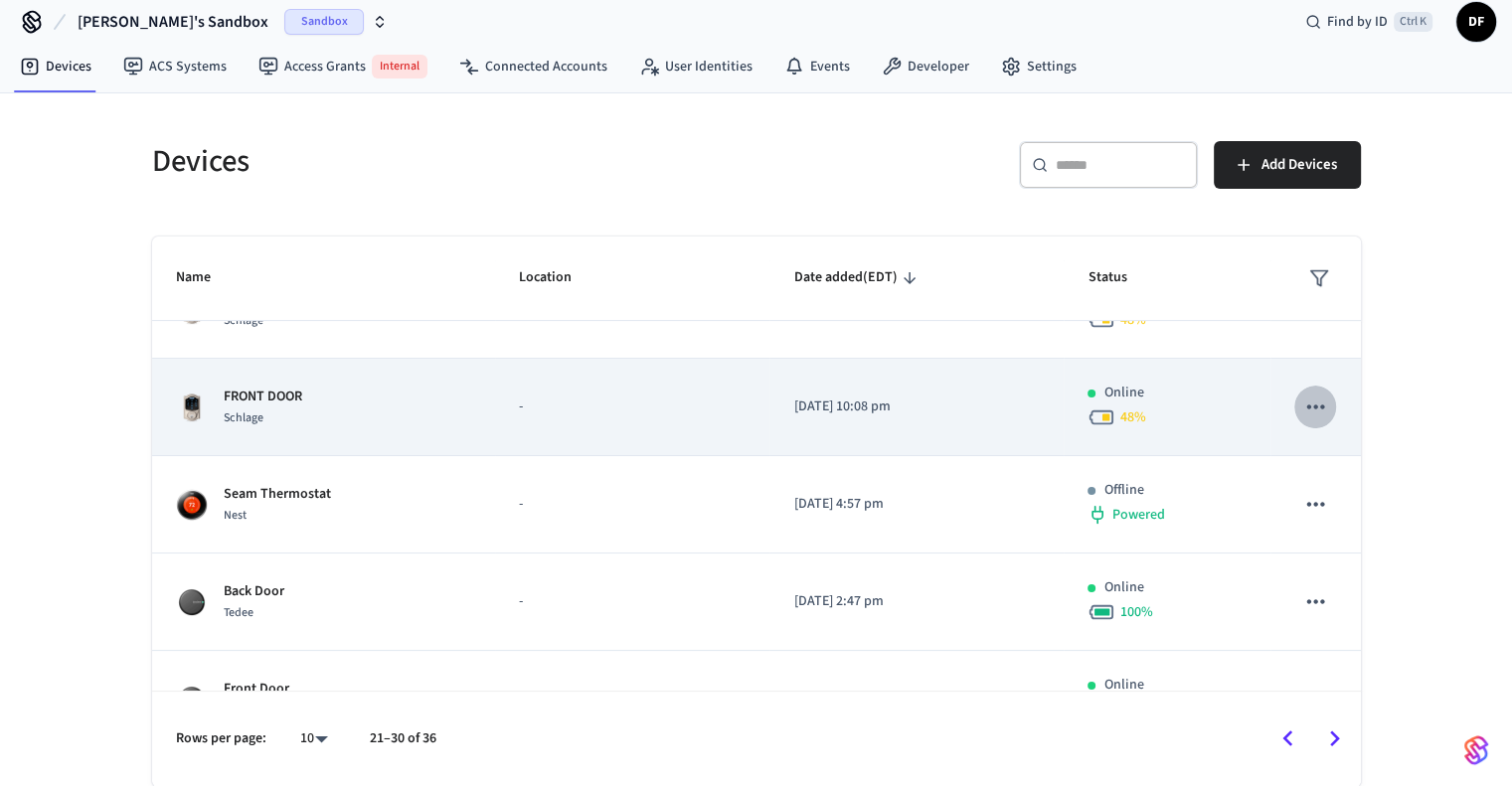 click 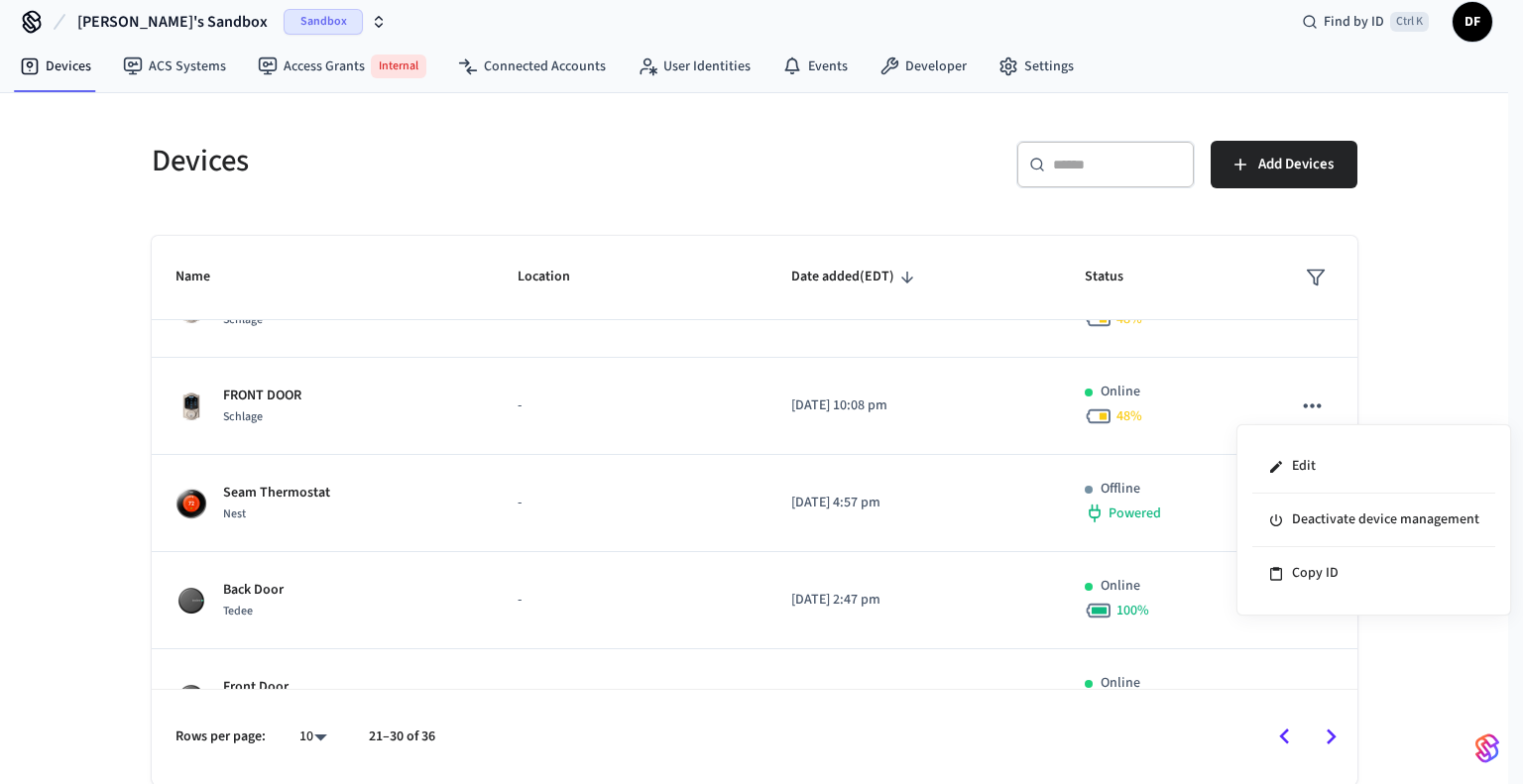 click at bounding box center (762, 392) 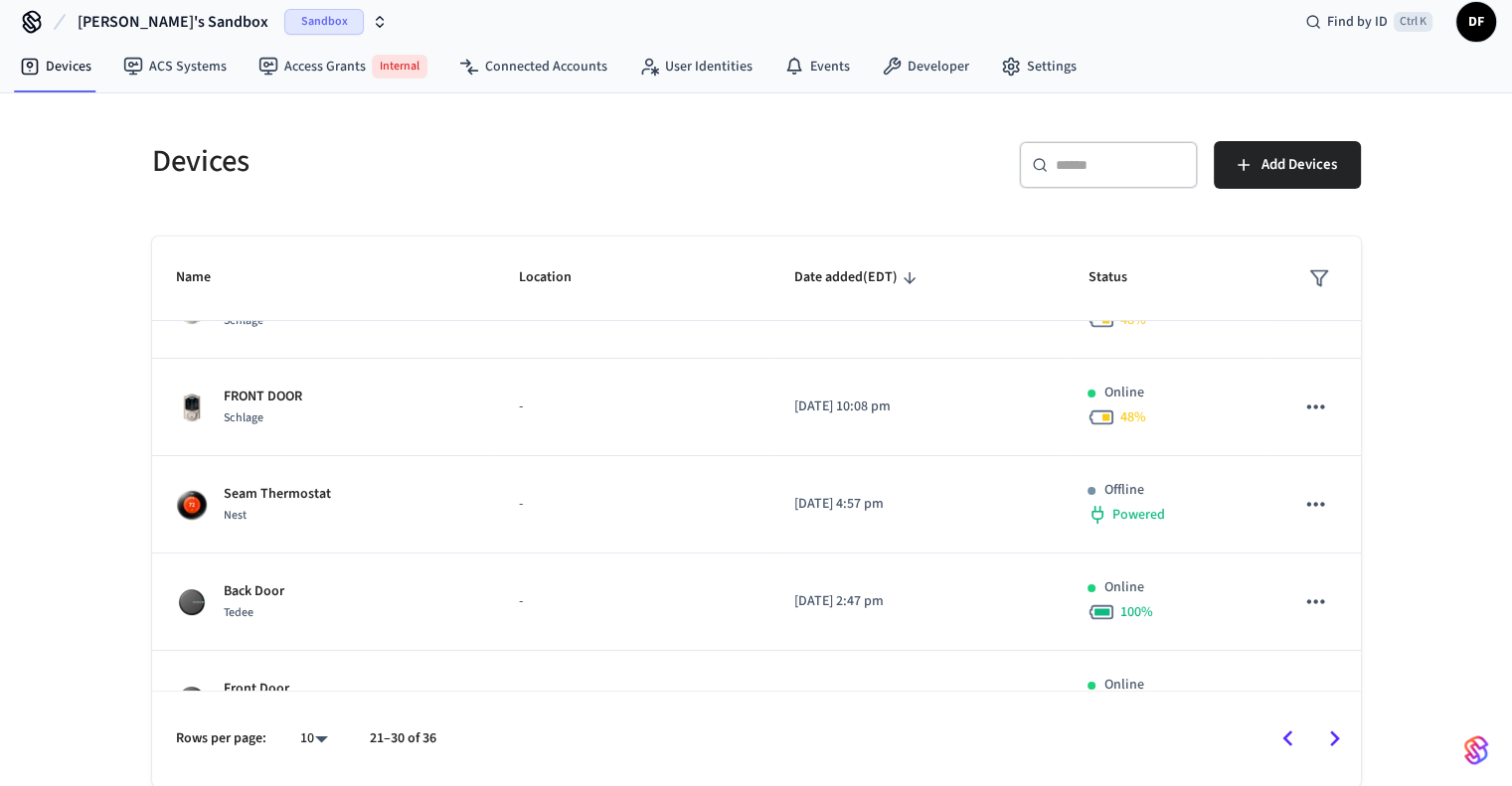type 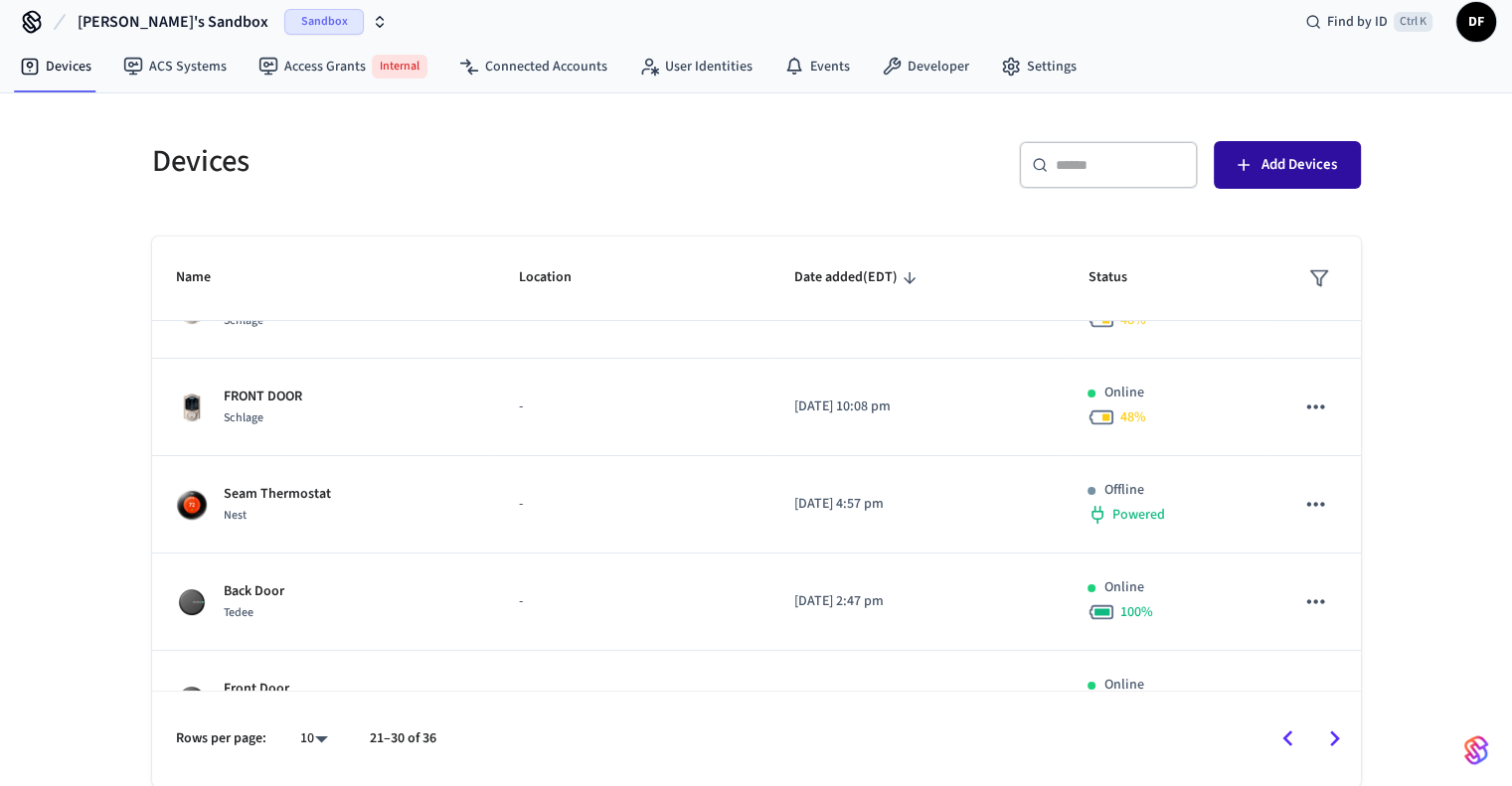 click on "Add Devices" at bounding box center [1287, 165] 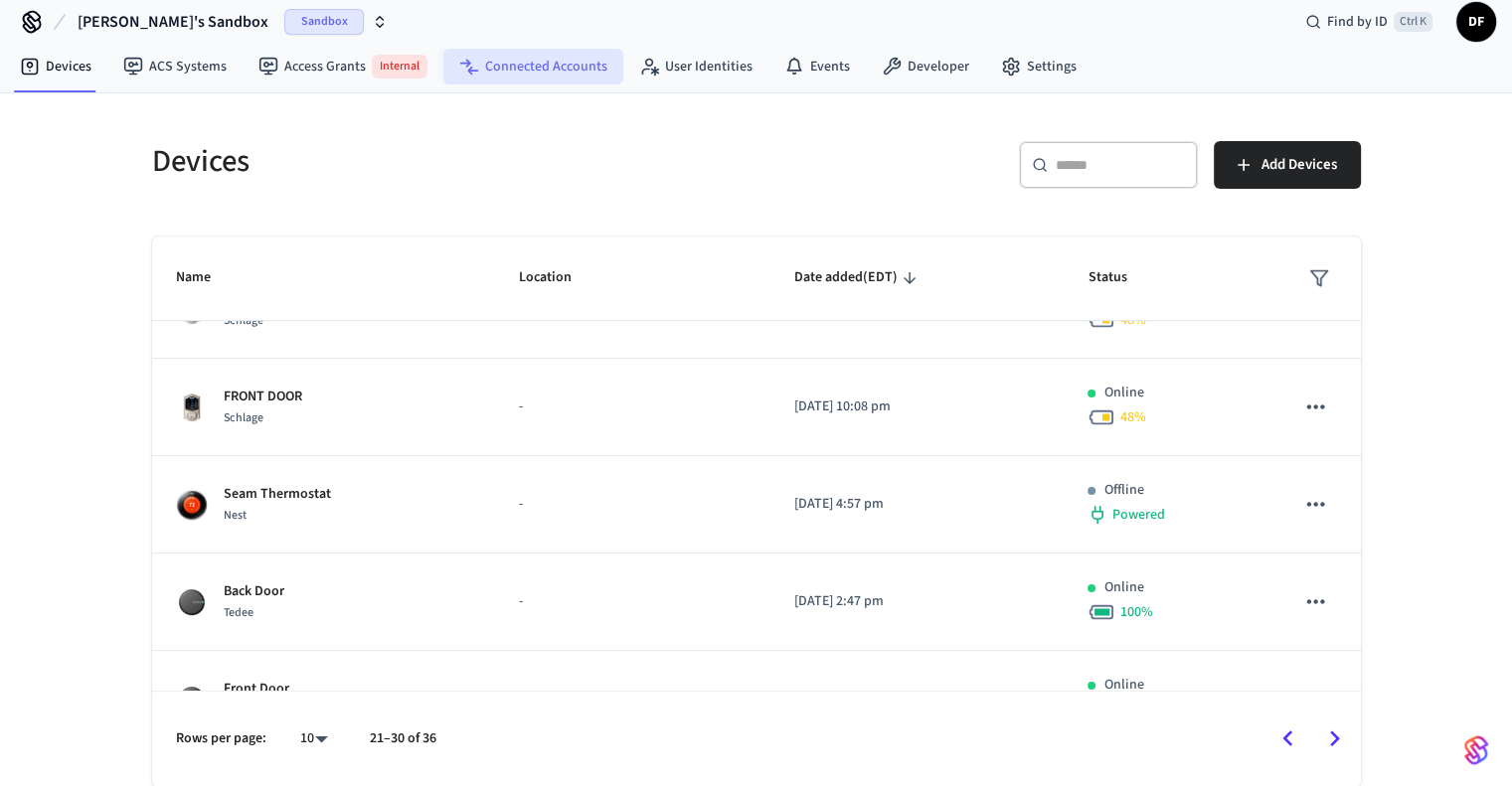 click on "Connected Accounts" at bounding box center (533, 67) 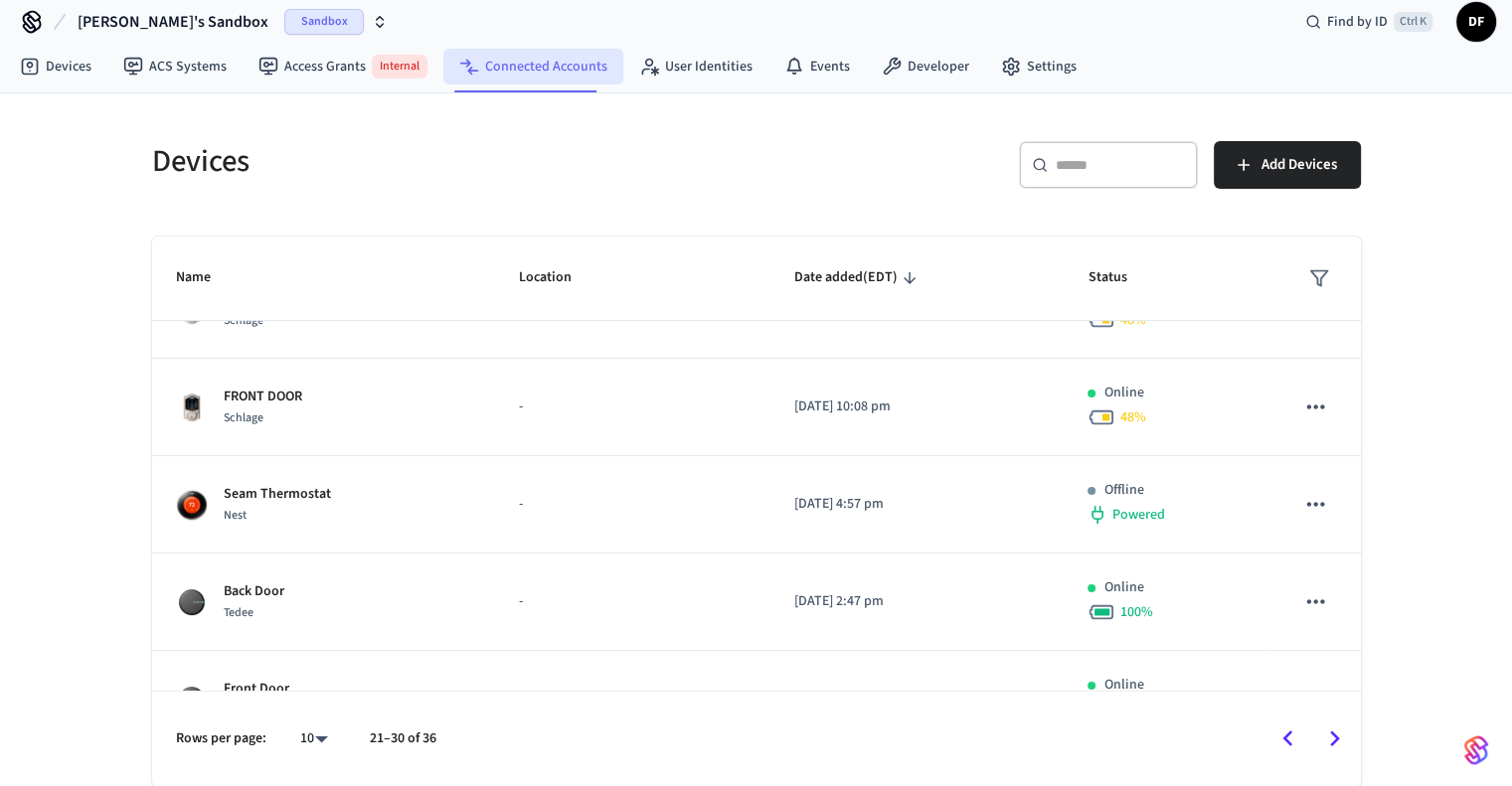 scroll, scrollTop: 0, scrollLeft: 0, axis: both 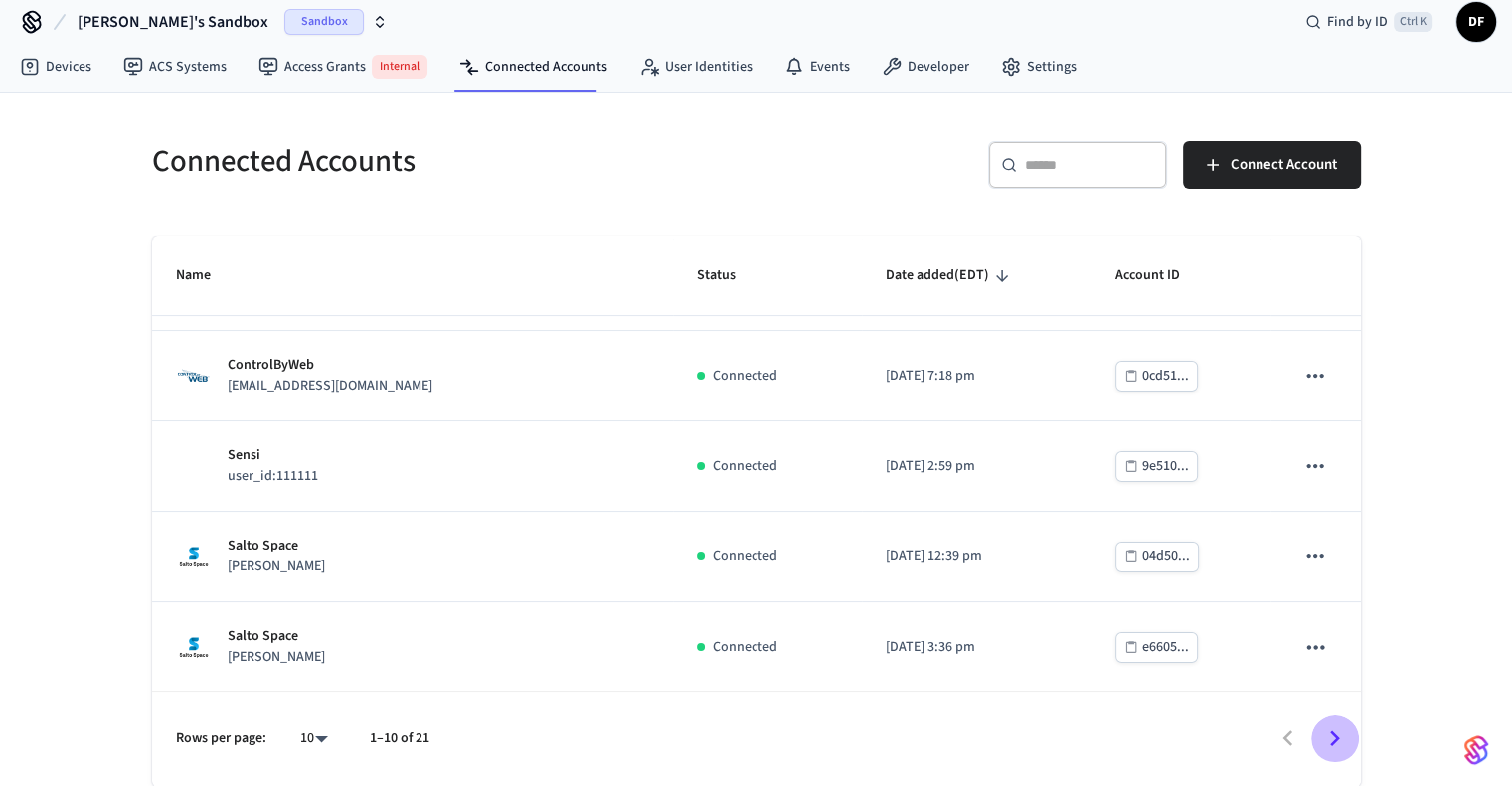 click 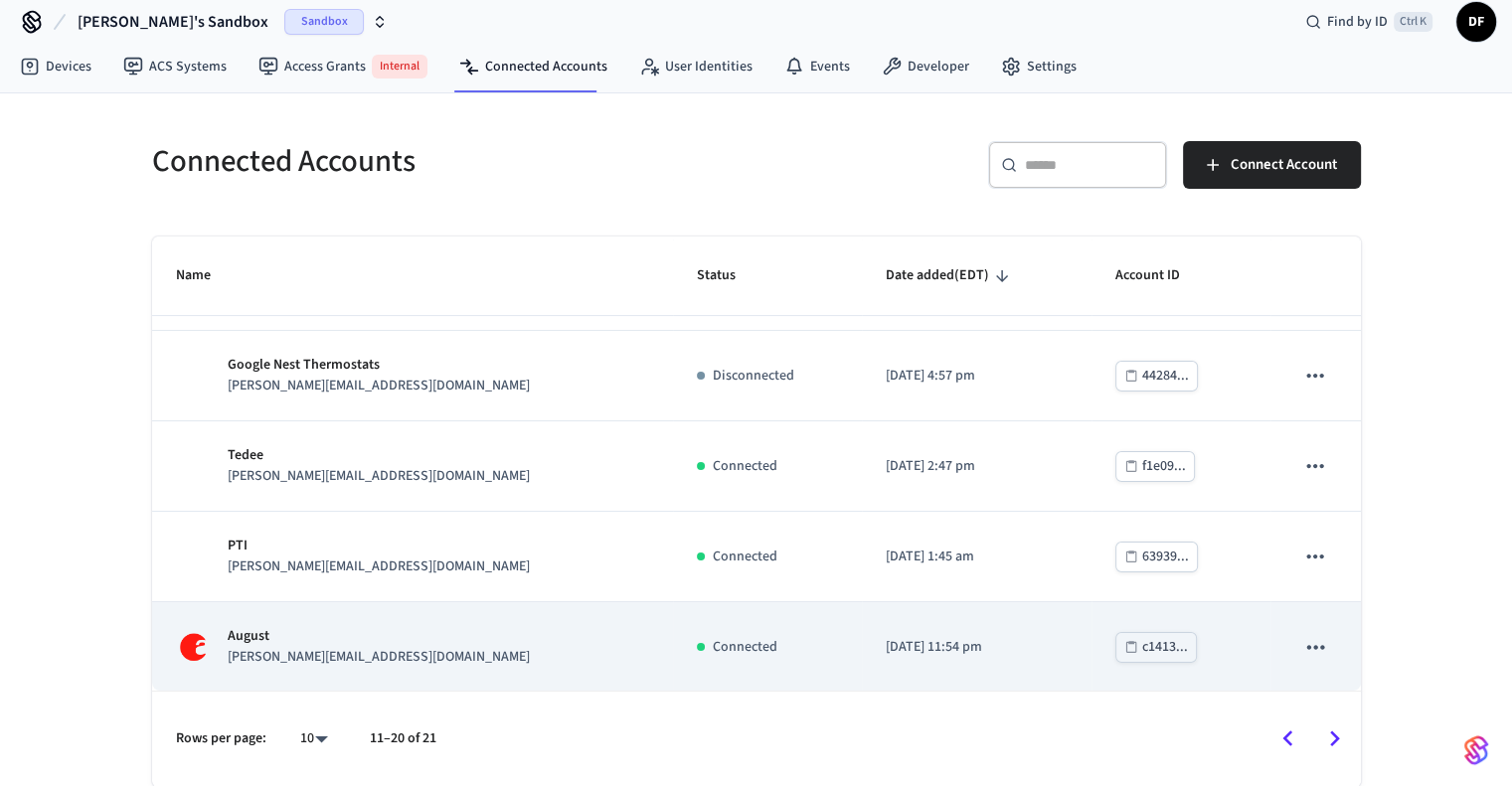 click on "August" at bounding box center [379, 636] 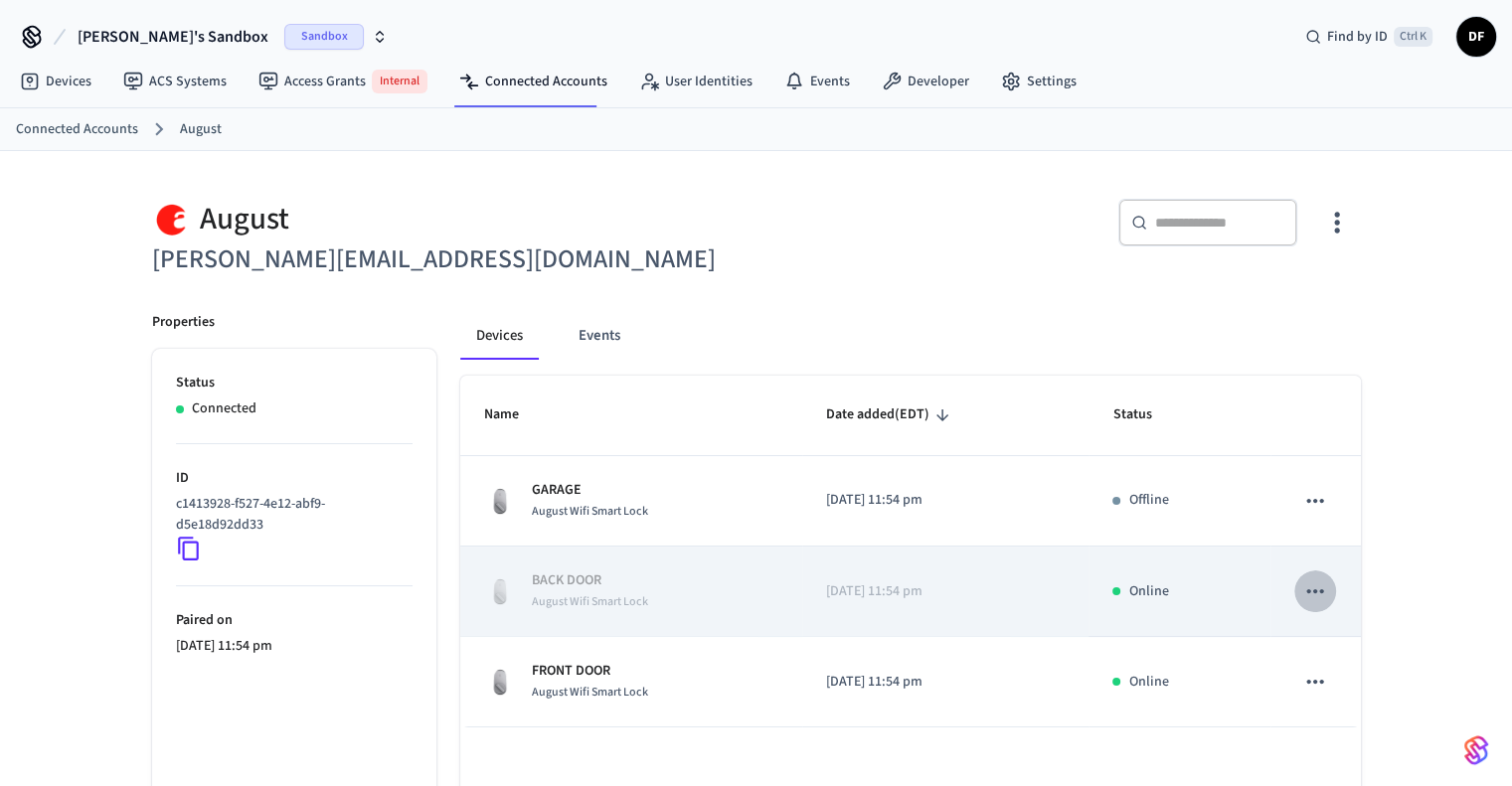 click 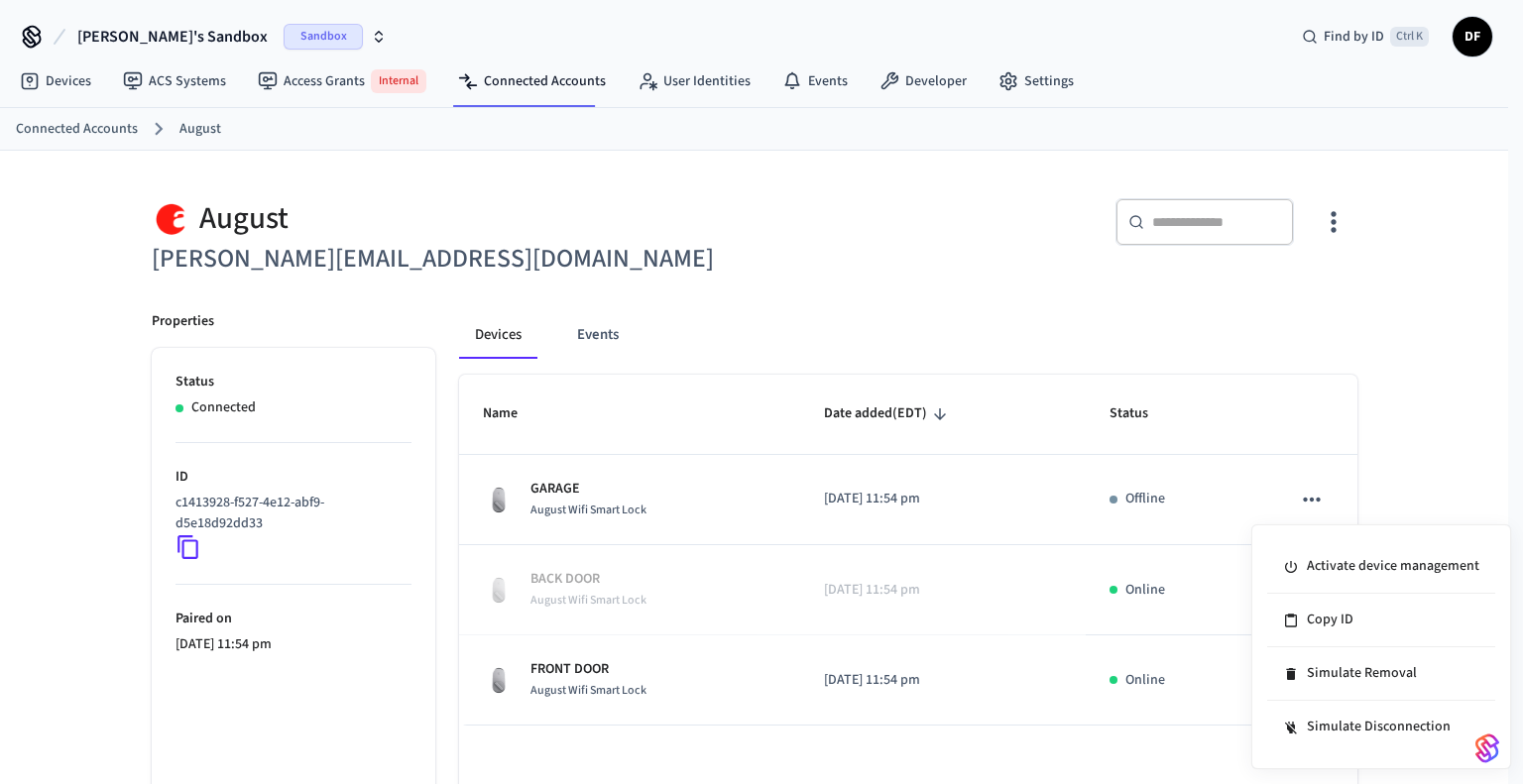 click at bounding box center [762, 392] 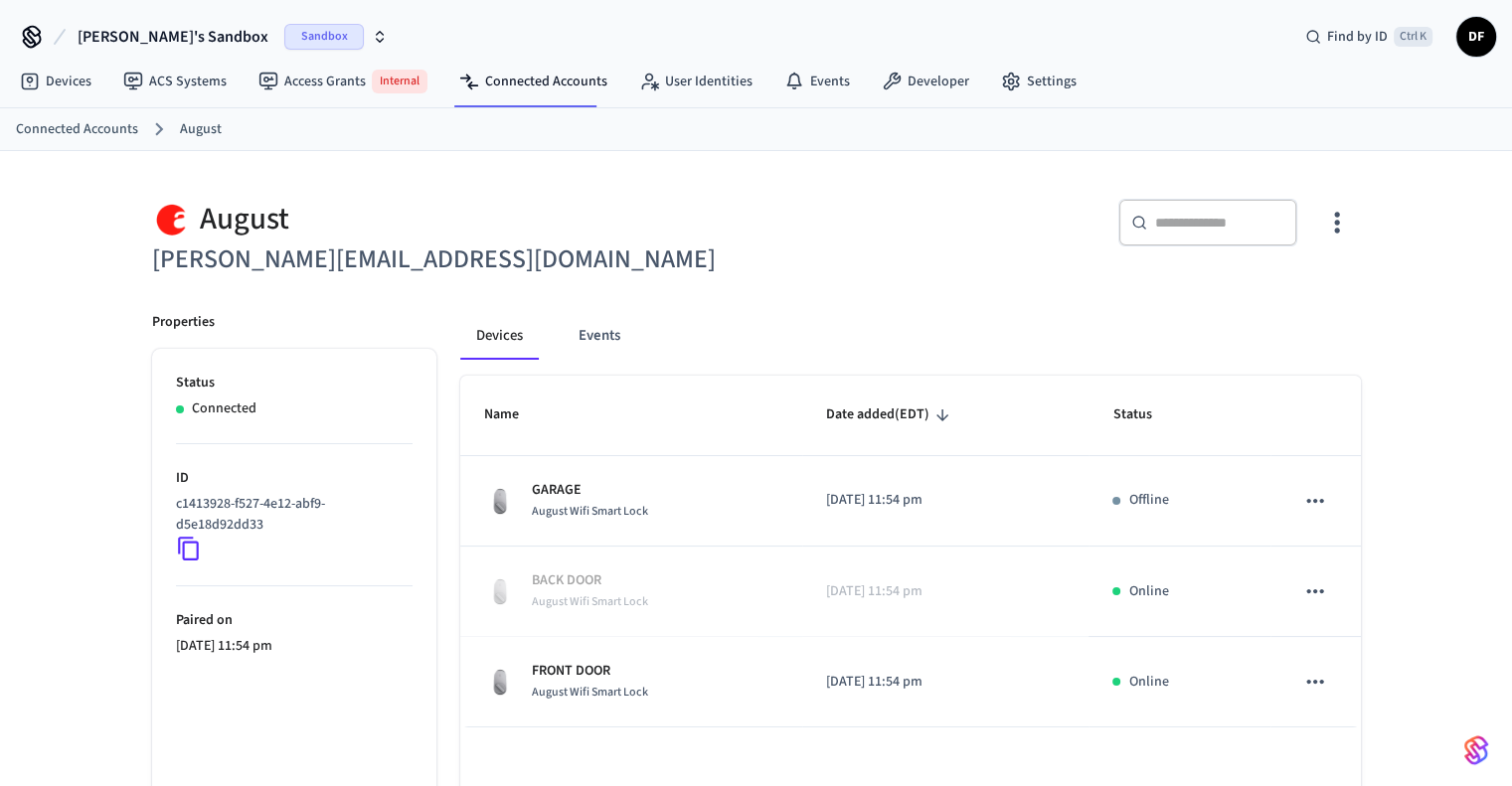 scroll, scrollTop: 139, scrollLeft: 0, axis: vertical 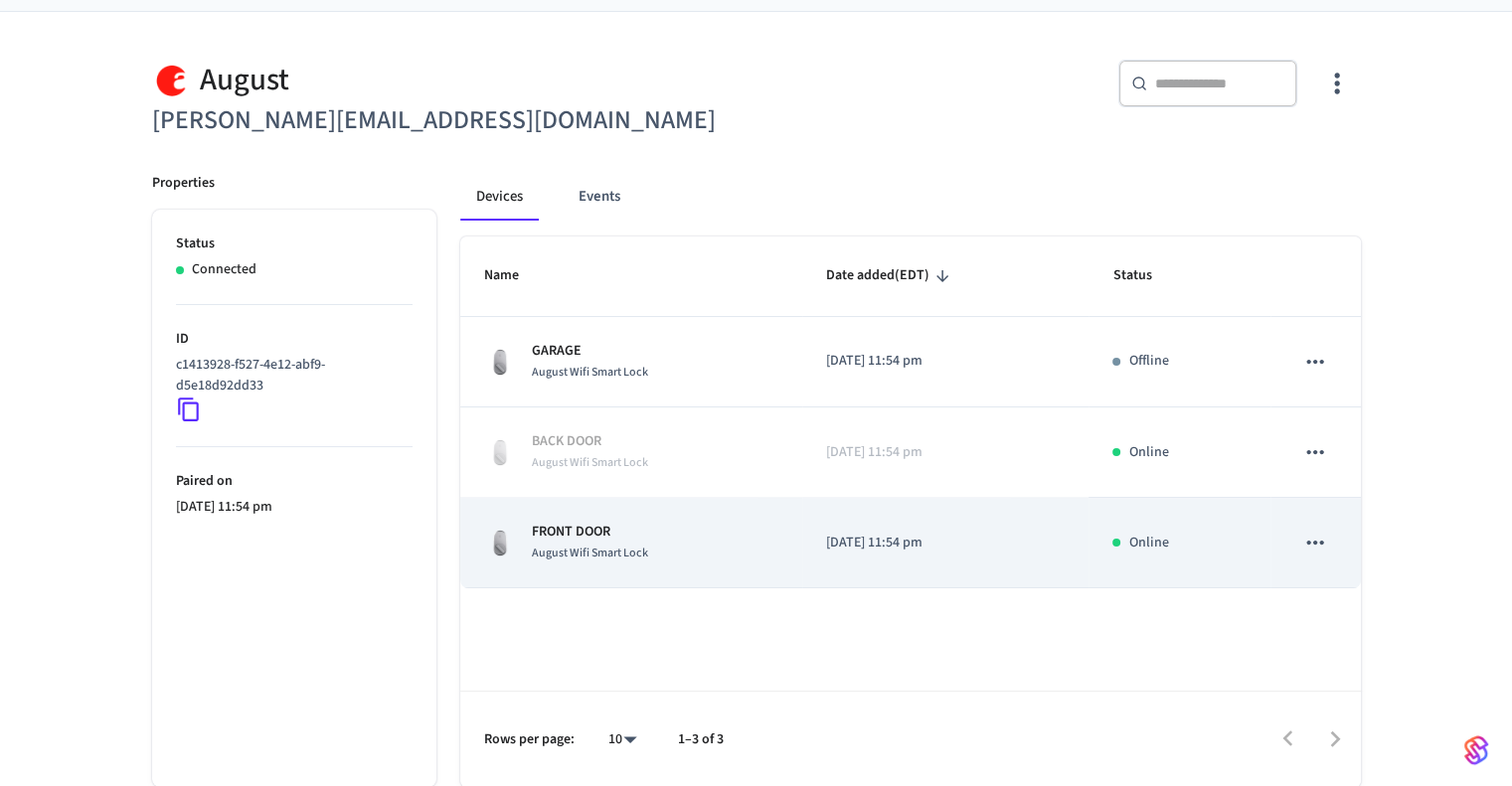click on "August Wifi Smart Lock" at bounding box center (589, 552) 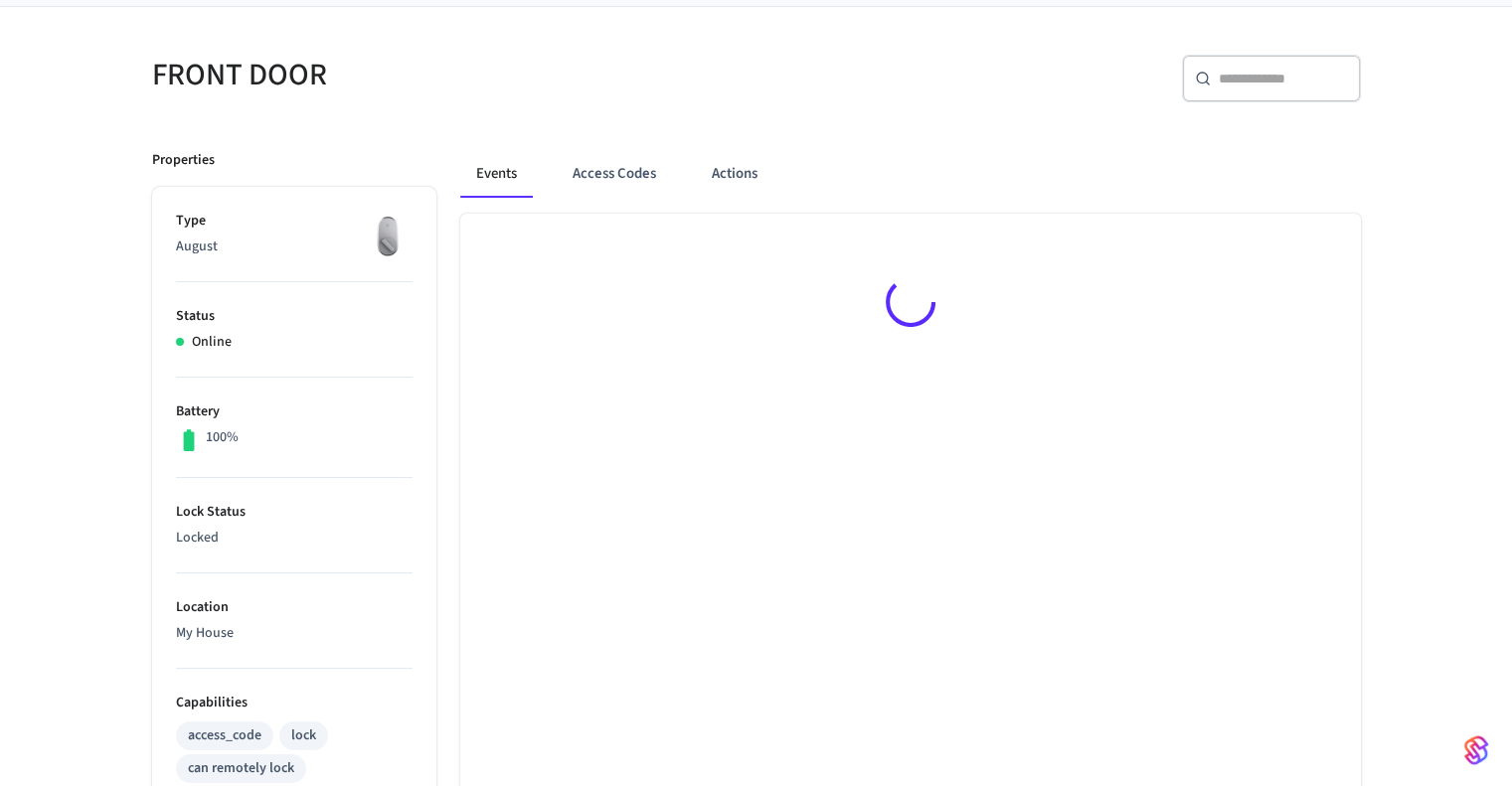 scroll, scrollTop: 0, scrollLeft: 0, axis: both 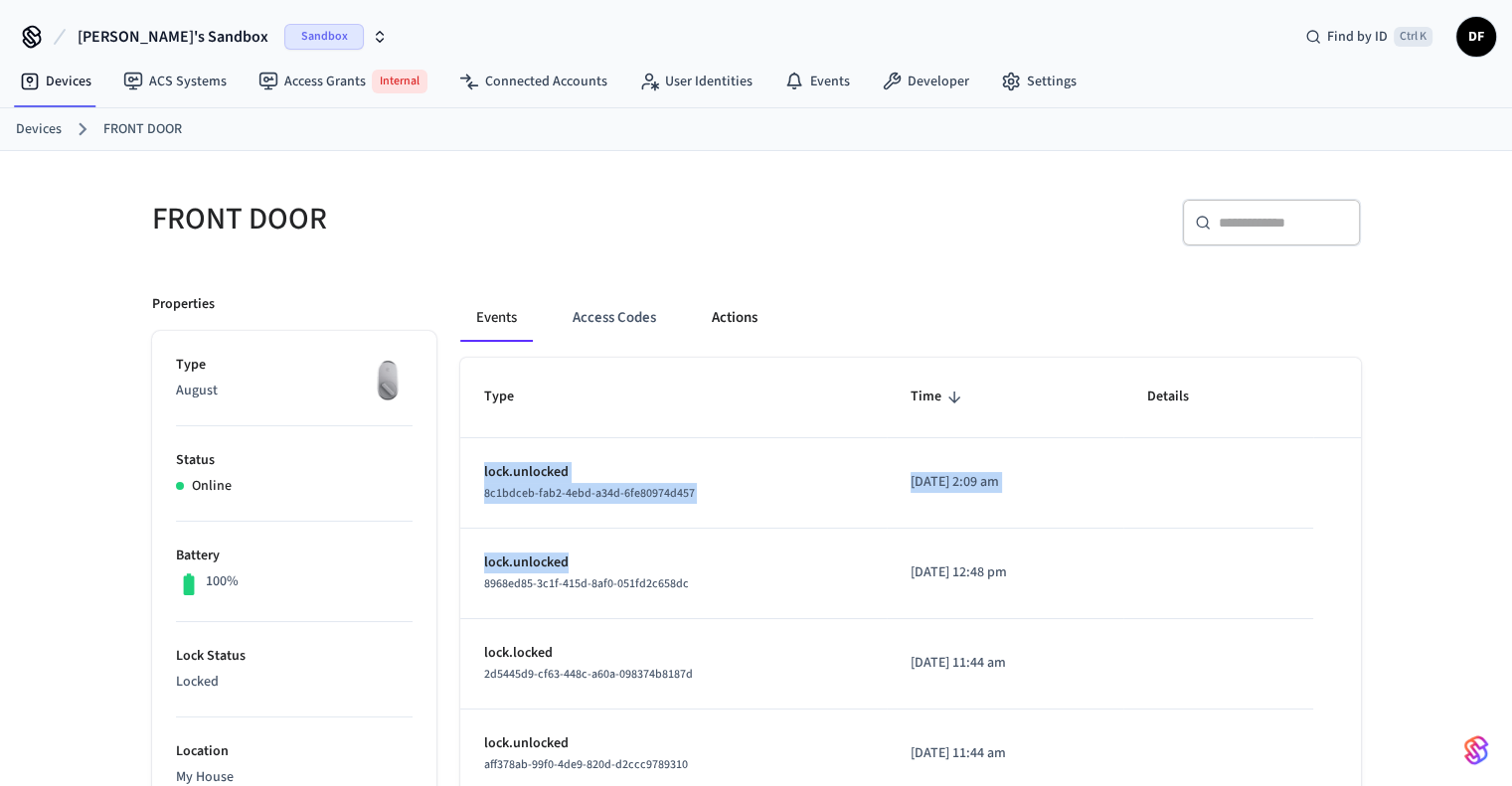 drag, startPoint x: 581, startPoint y: 542, endPoint x: 736, endPoint y: 323, distance: 268.30207 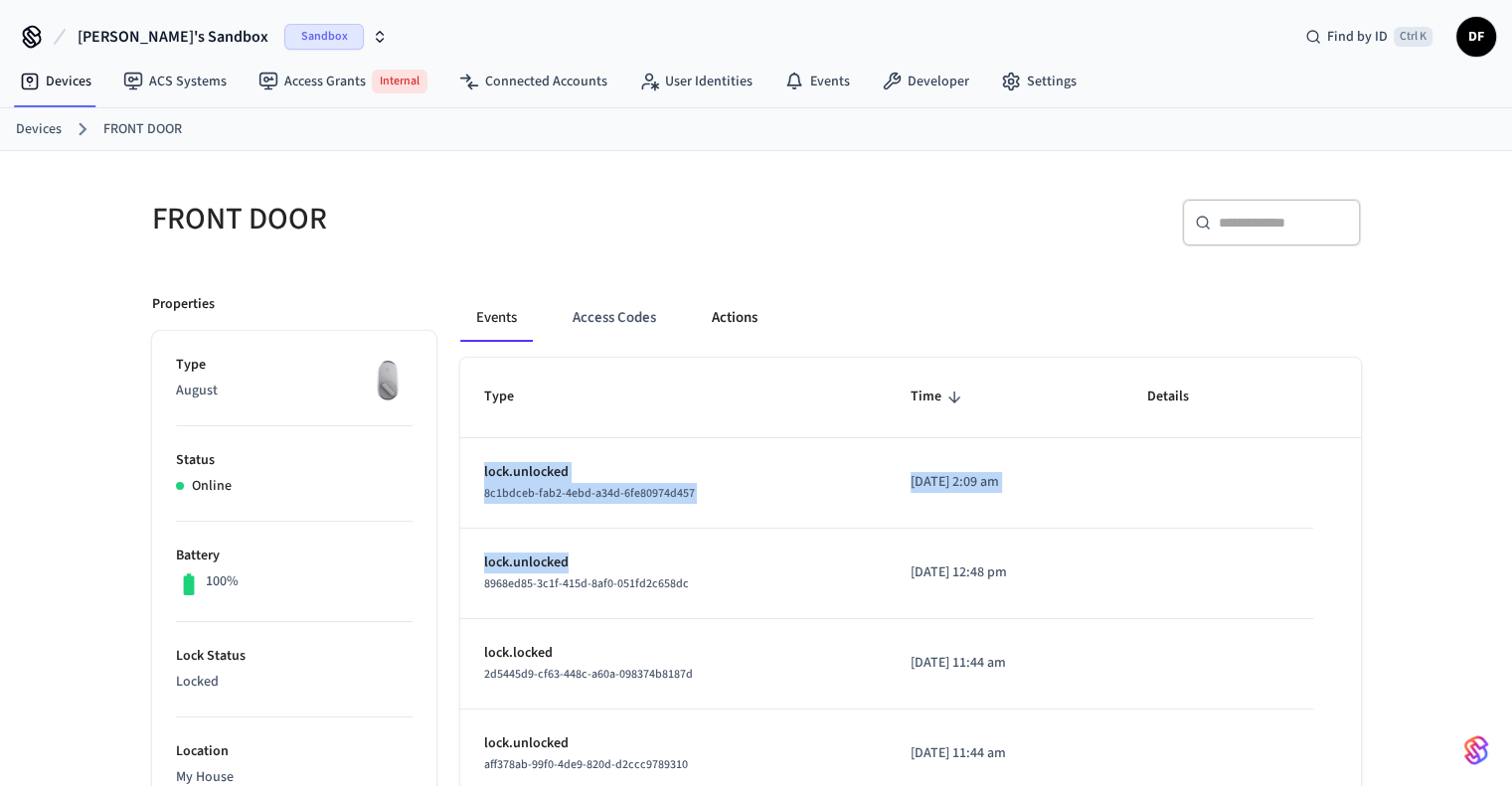 click on "Events Access Codes Actions Type Time Details lock.unlocked 8c1bdceb-fab2-4ebd-a34d-6fe80974d457 2025/07/29 at 2:09 am lock.unlocked 8968ed85-3c1f-415d-8af0-051fd2c658dc 2025/07/25 at 12:48 pm lock.locked 2d5445d9-cf63-448c-a60a-098374b8187d 2025/07/25 at 11:44 am lock.unlocked aff378ab-99f0-4de9-820d-d2ccc9789310 2025/07/25 at 11:44 am lock.locked 2be0afb0-d414-400e-9743-8df78d346c8b 2025/07/18 at 10:17 am lock.unlocked e108aac7-ebe7-4adc-b97d-1436669e5ccb 2025/07/16 at 5:47 am lock.locked 3250d5ae-8c6e-46bd-94d2-66fcbdf86e7f 2025/07/16 at 5:46 am lock.unlocked c3d4be62-2b18-4ebd-b16a-94b0a551f8e2 2025/07/16 at 5:23 am lock.locked 894f1467-a3a4-4ceb-91cc-a7919b81c9dc 2025/07/15 at 10:08 am lock.unlocked d3205845-fb7b-4423-9c54-1b41b4d2d764 2025/07/14 at 7:06 am Rows per page: 10 ** 1–10 of 1539" at bounding box center [899, 896] 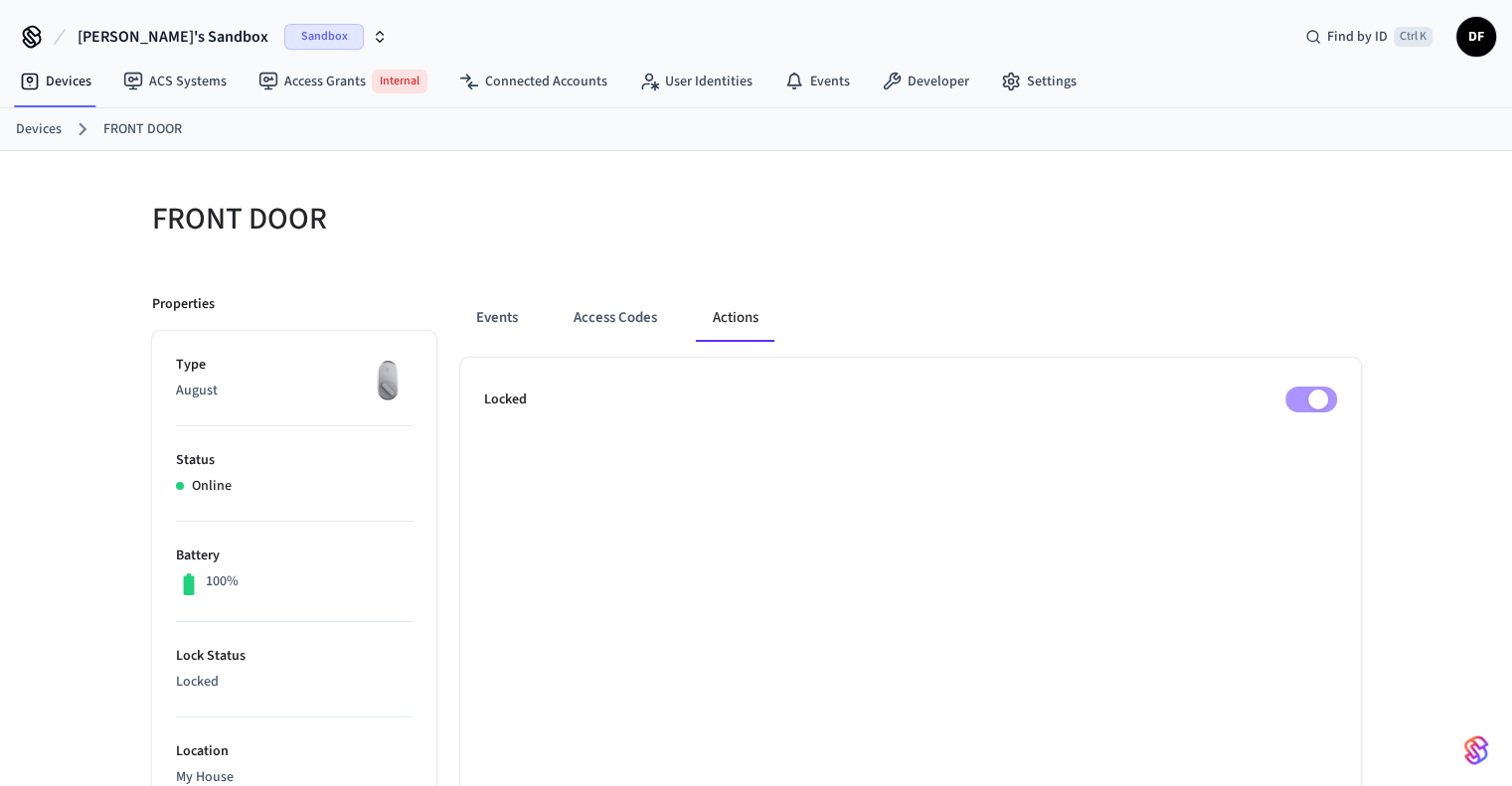 click on "Devices" at bounding box center [39, 129] 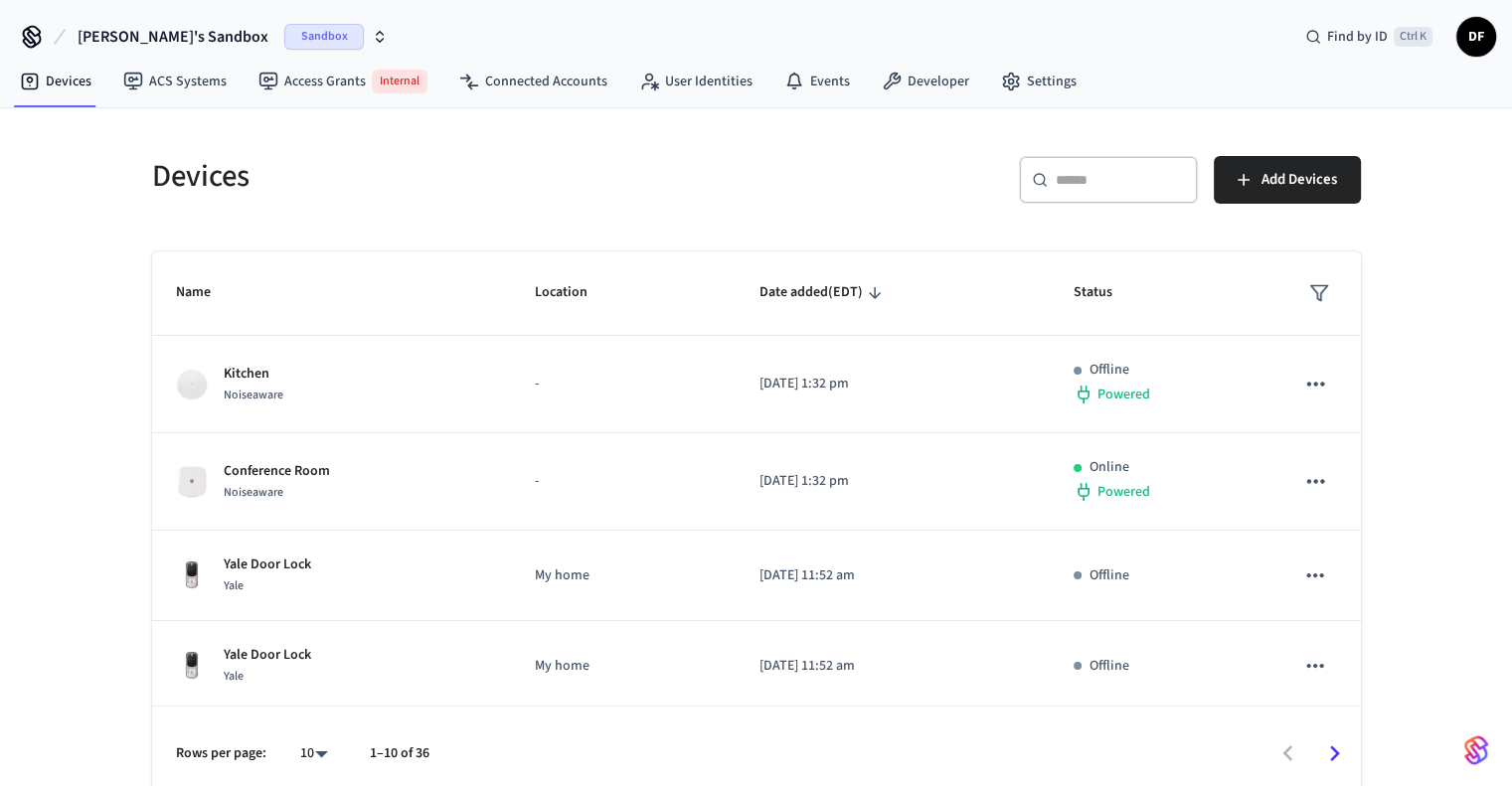 click on "​ ​" at bounding box center (1108, 180) 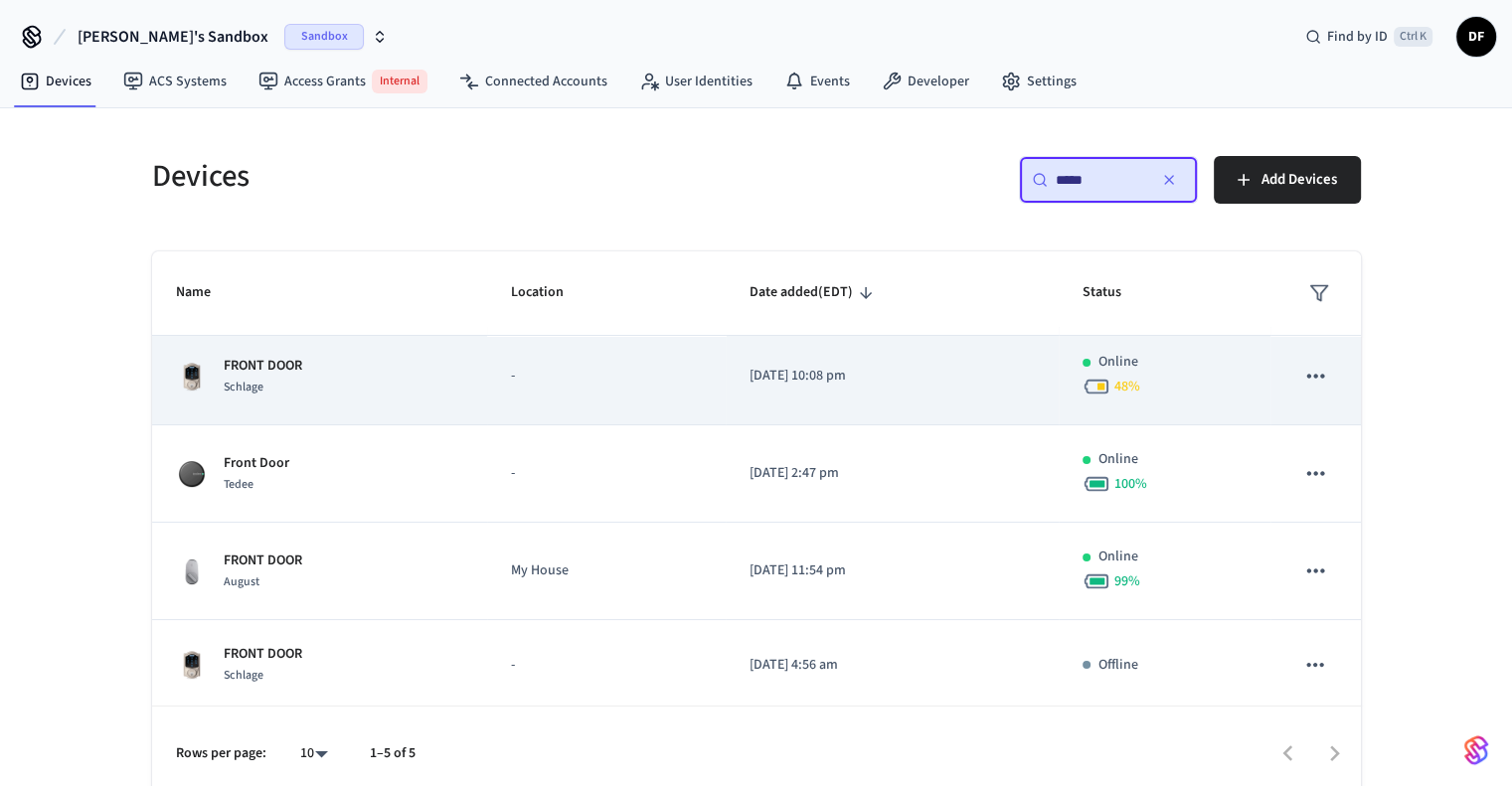 scroll, scrollTop: 108, scrollLeft: 0, axis: vertical 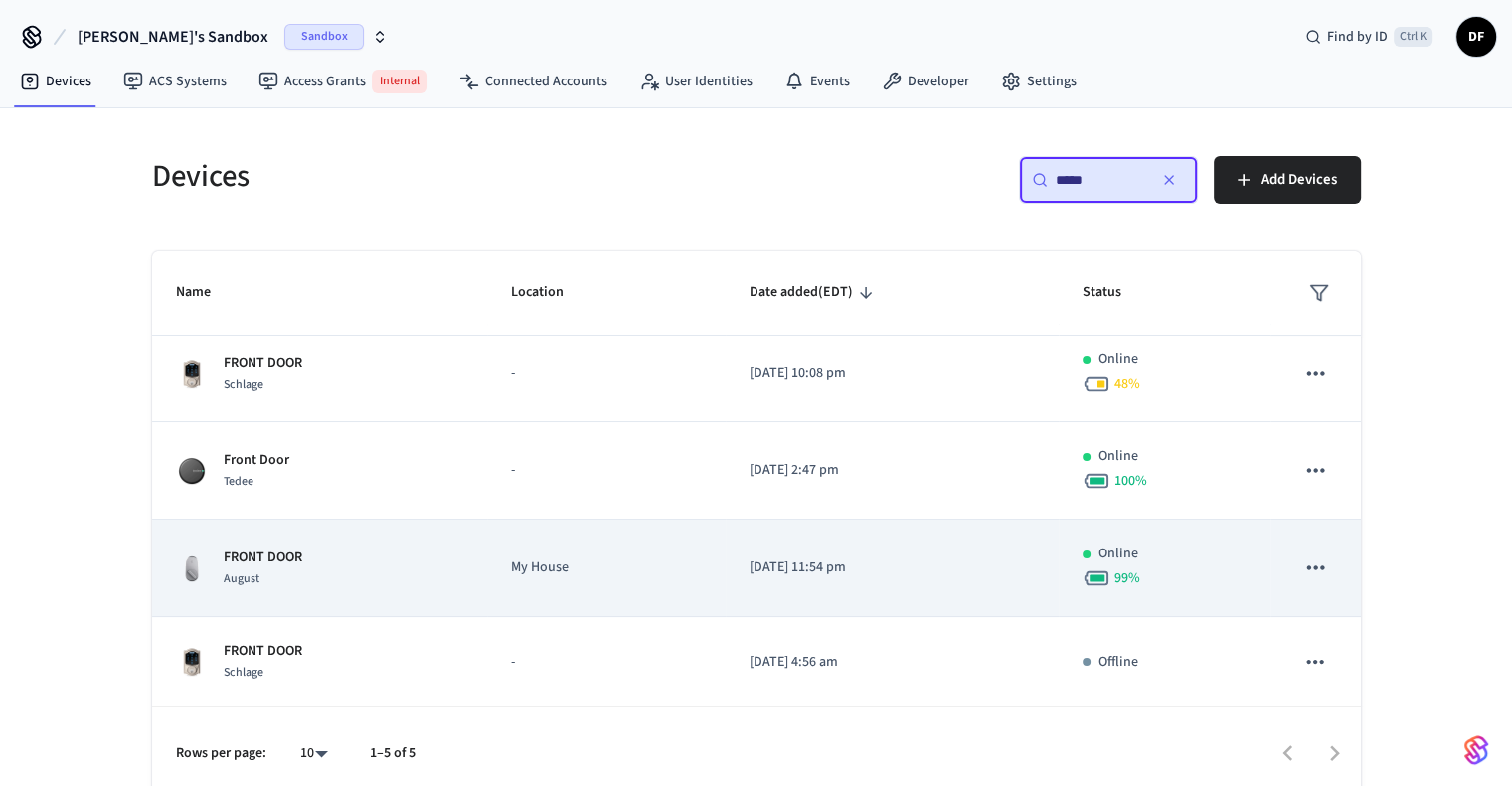type on "*****" 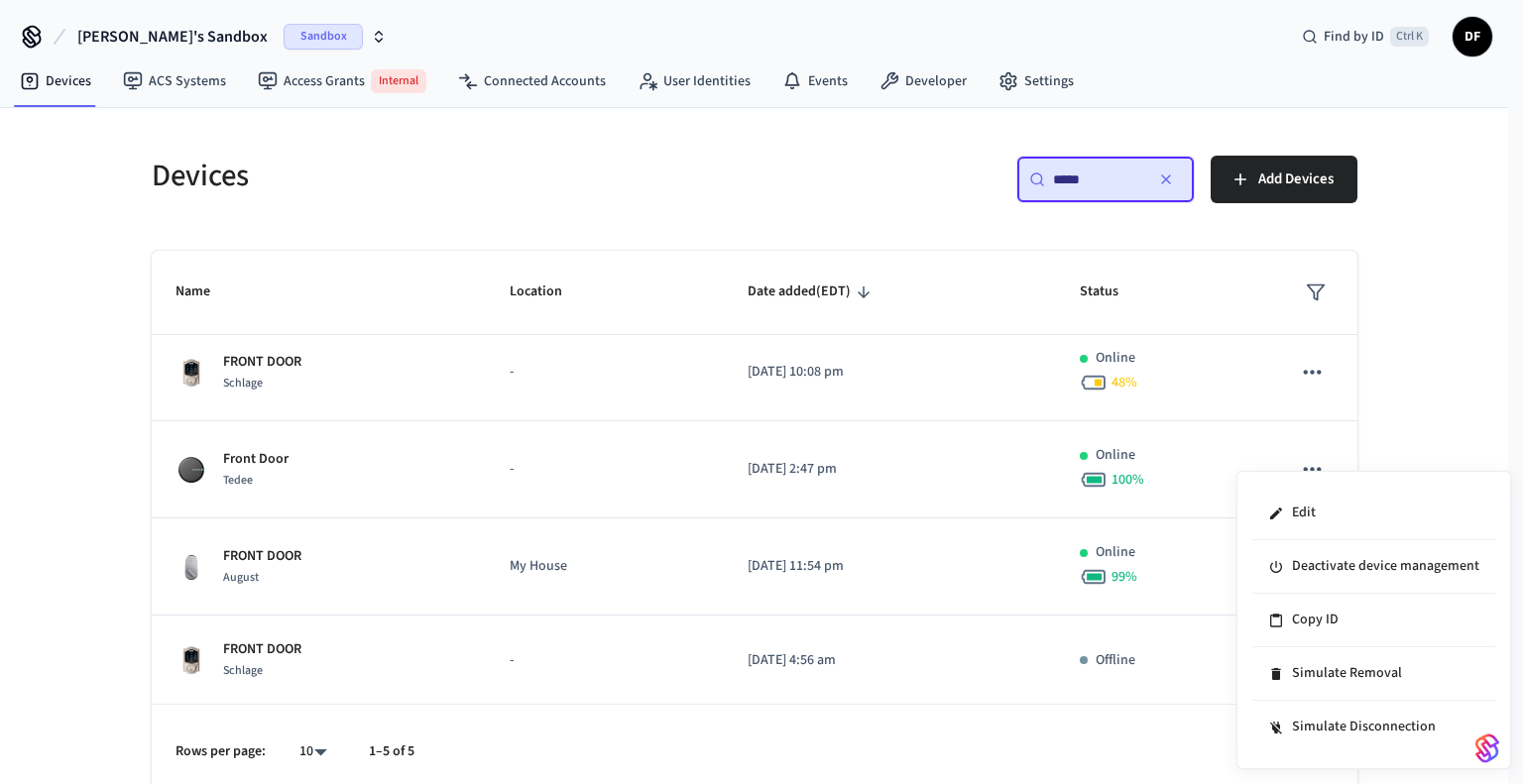 click at bounding box center [762, 392] 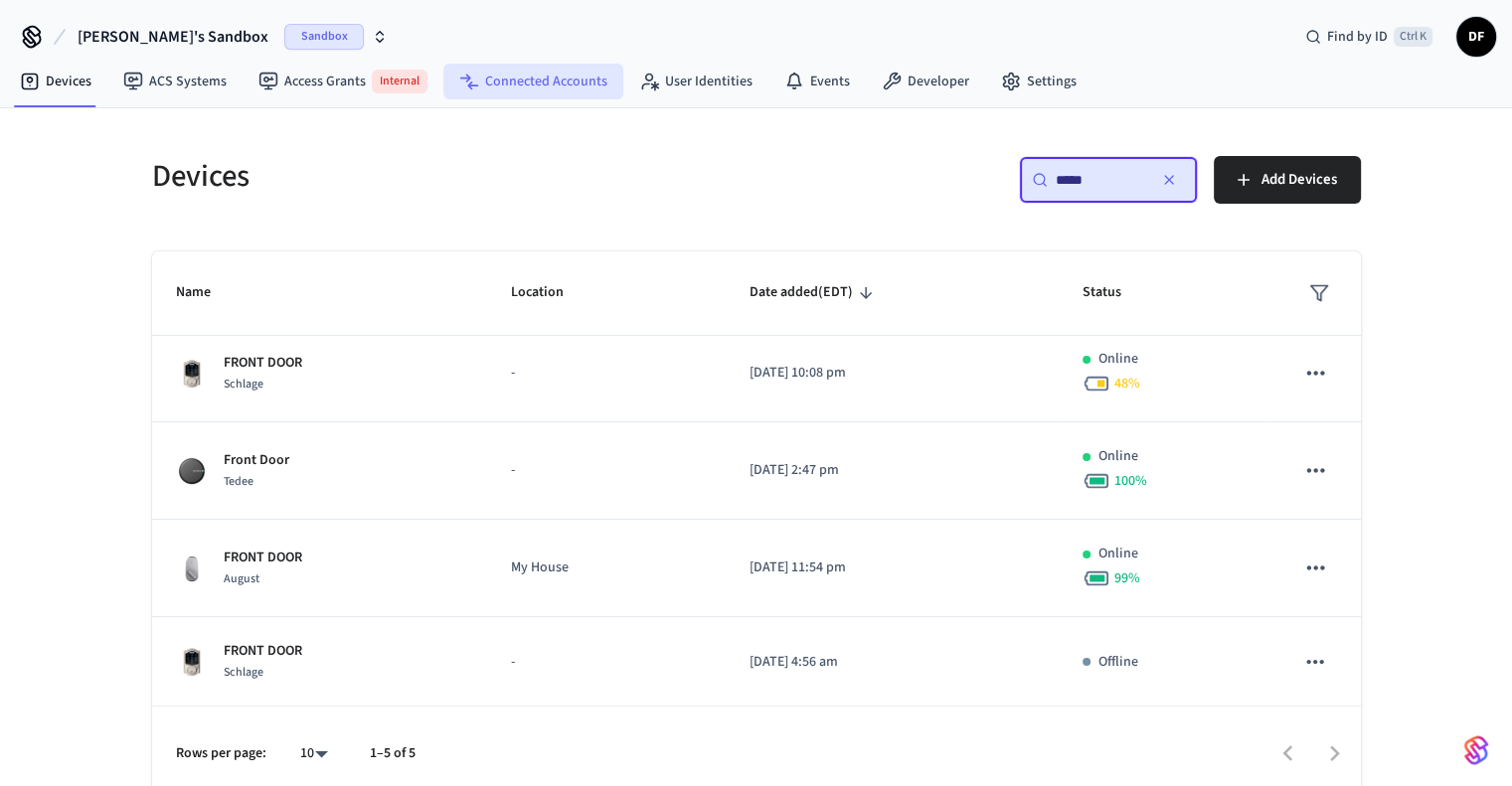click on "Connected Accounts" at bounding box center [533, 81] 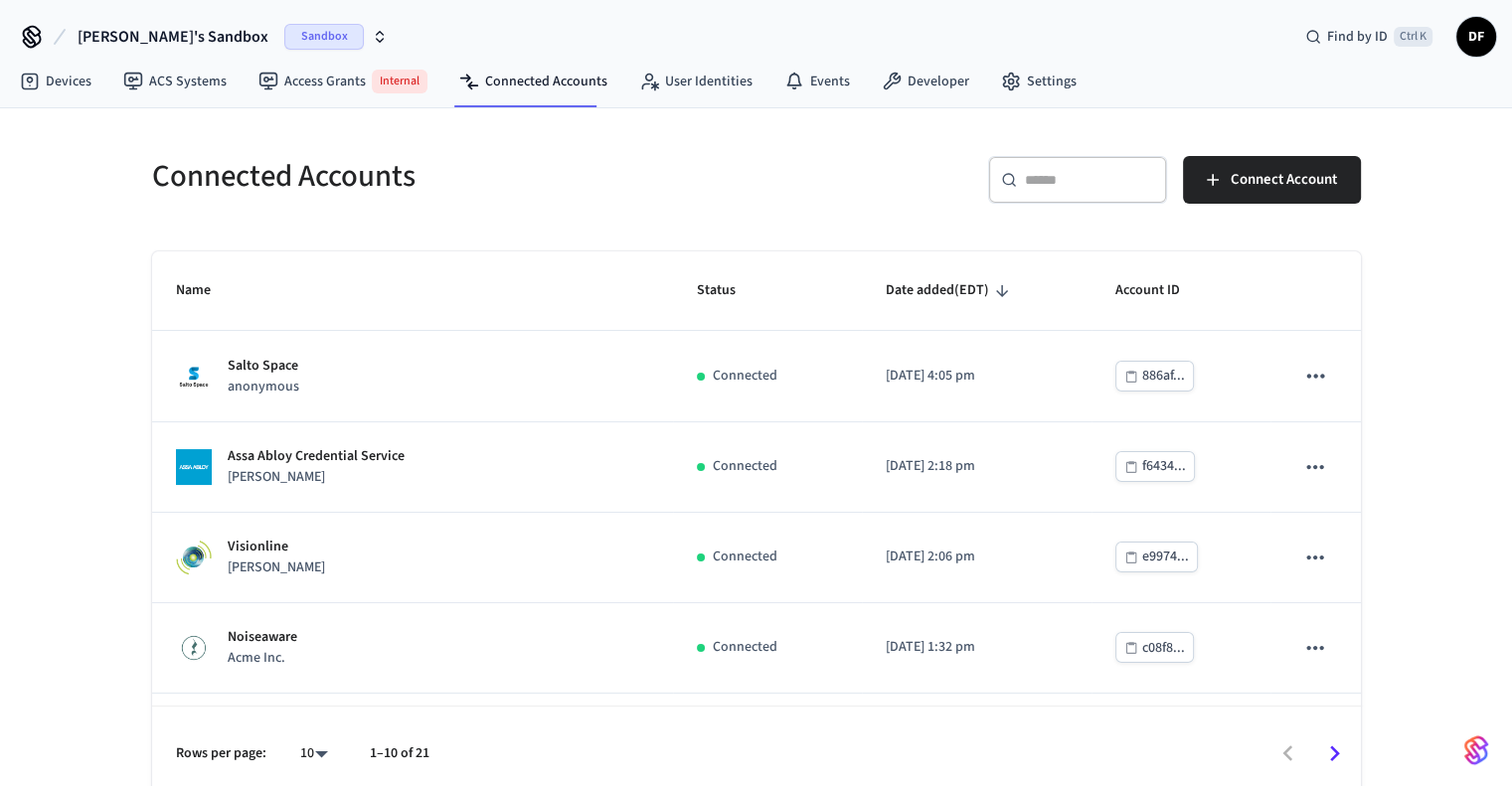scroll, scrollTop: 15, scrollLeft: 0, axis: vertical 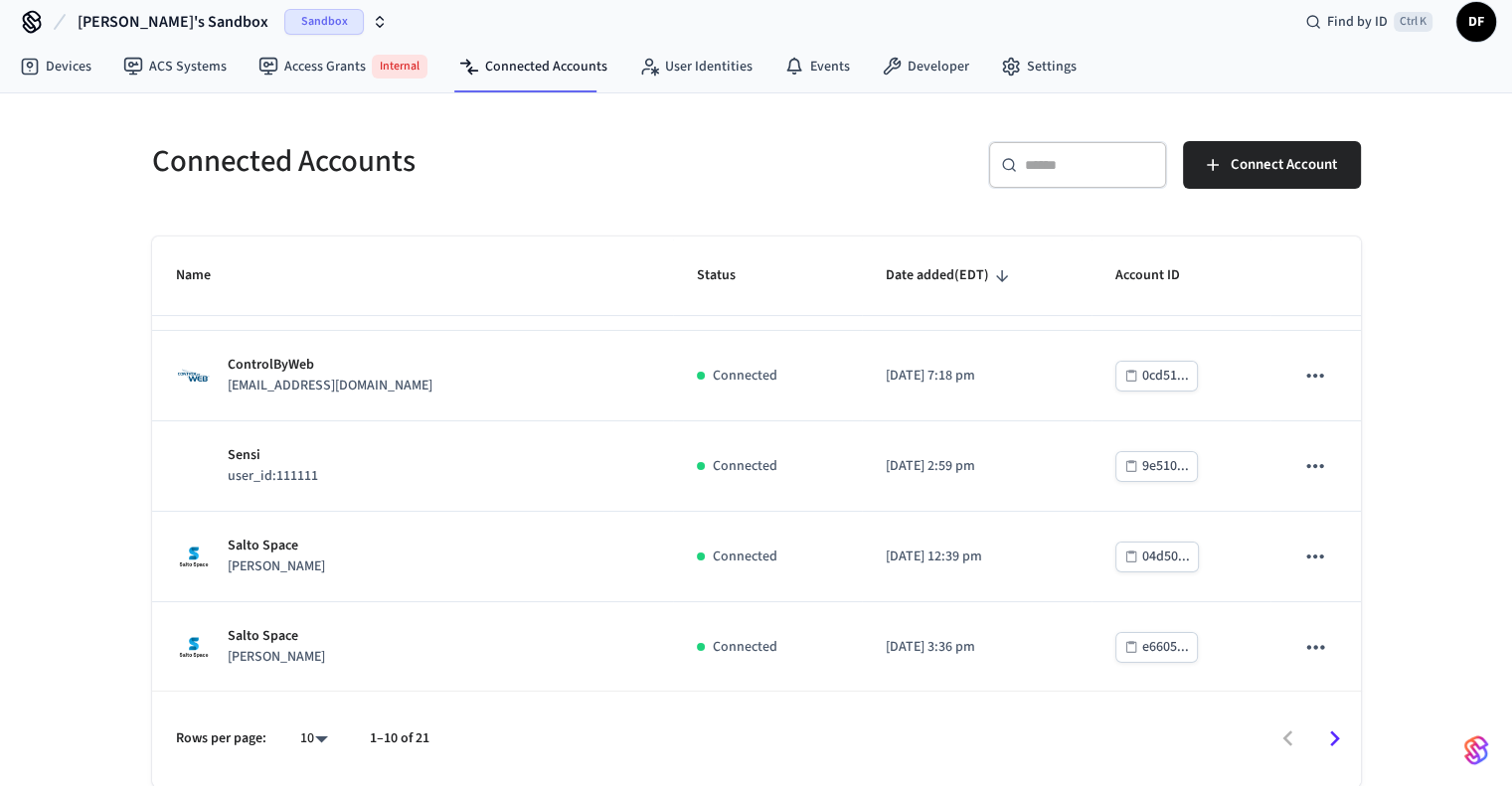 click 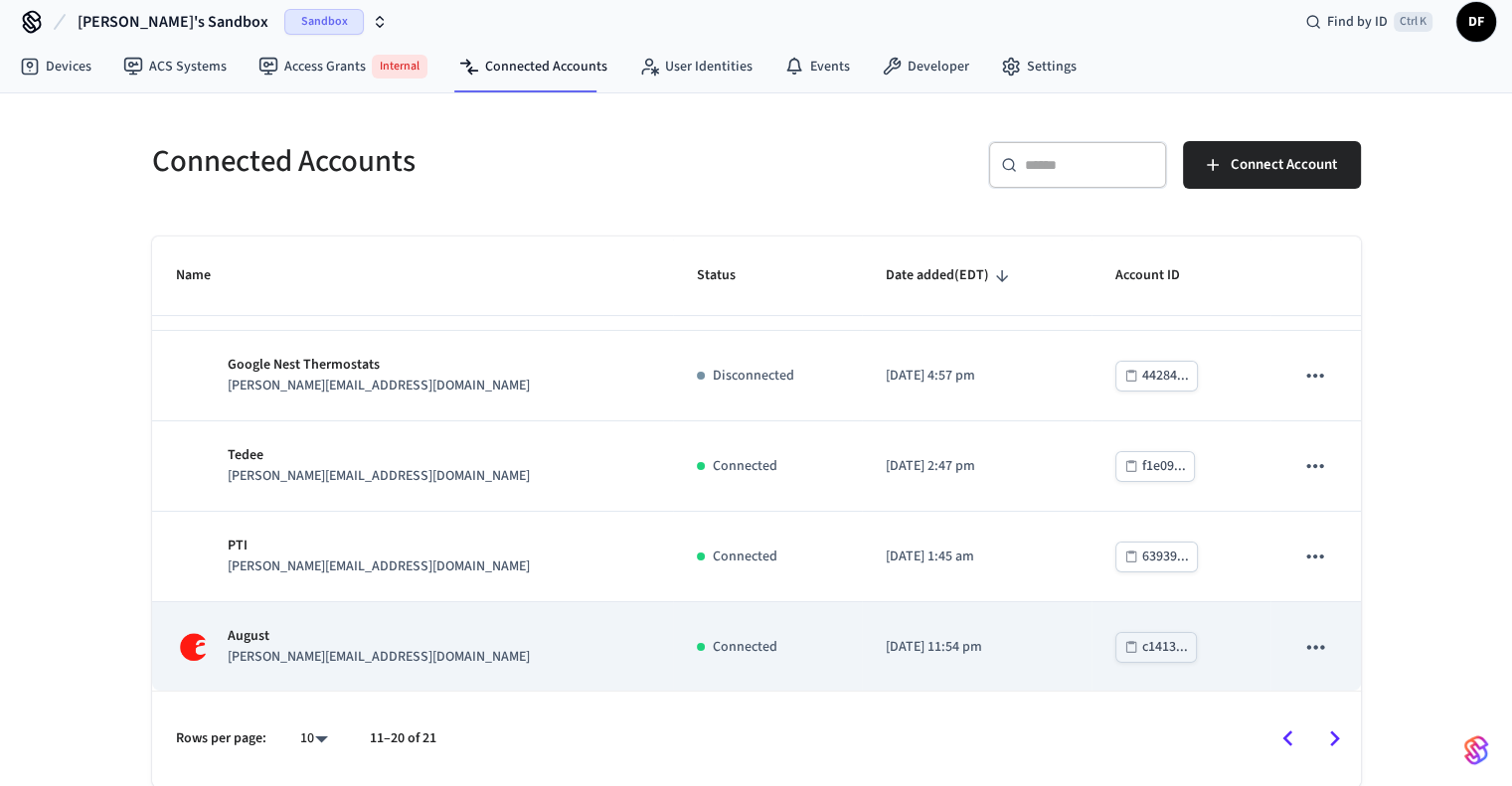 click on "jane@example.com" at bounding box center [379, 657] 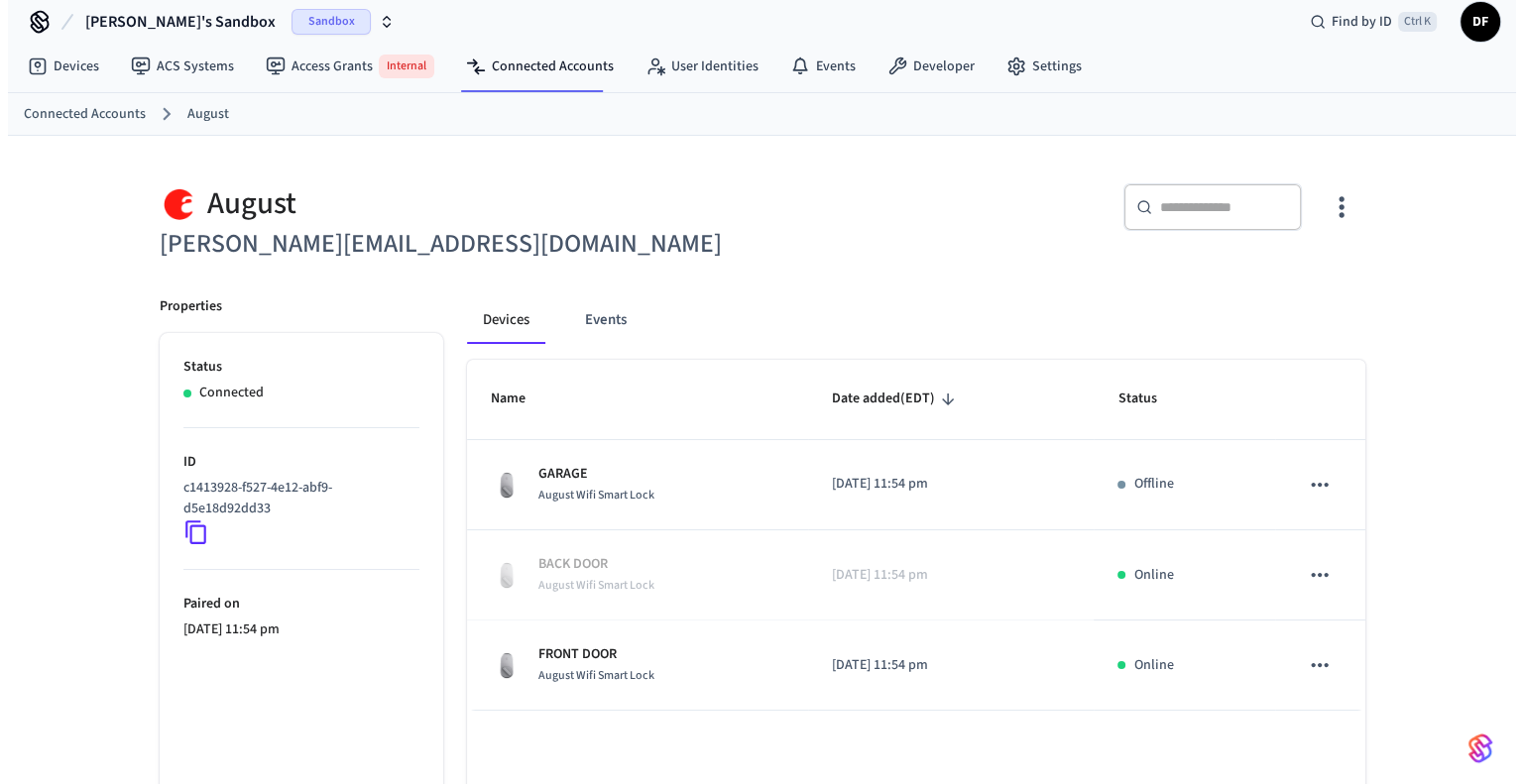 scroll, scrollTop: 0, scrollLeft: 0, axis: both 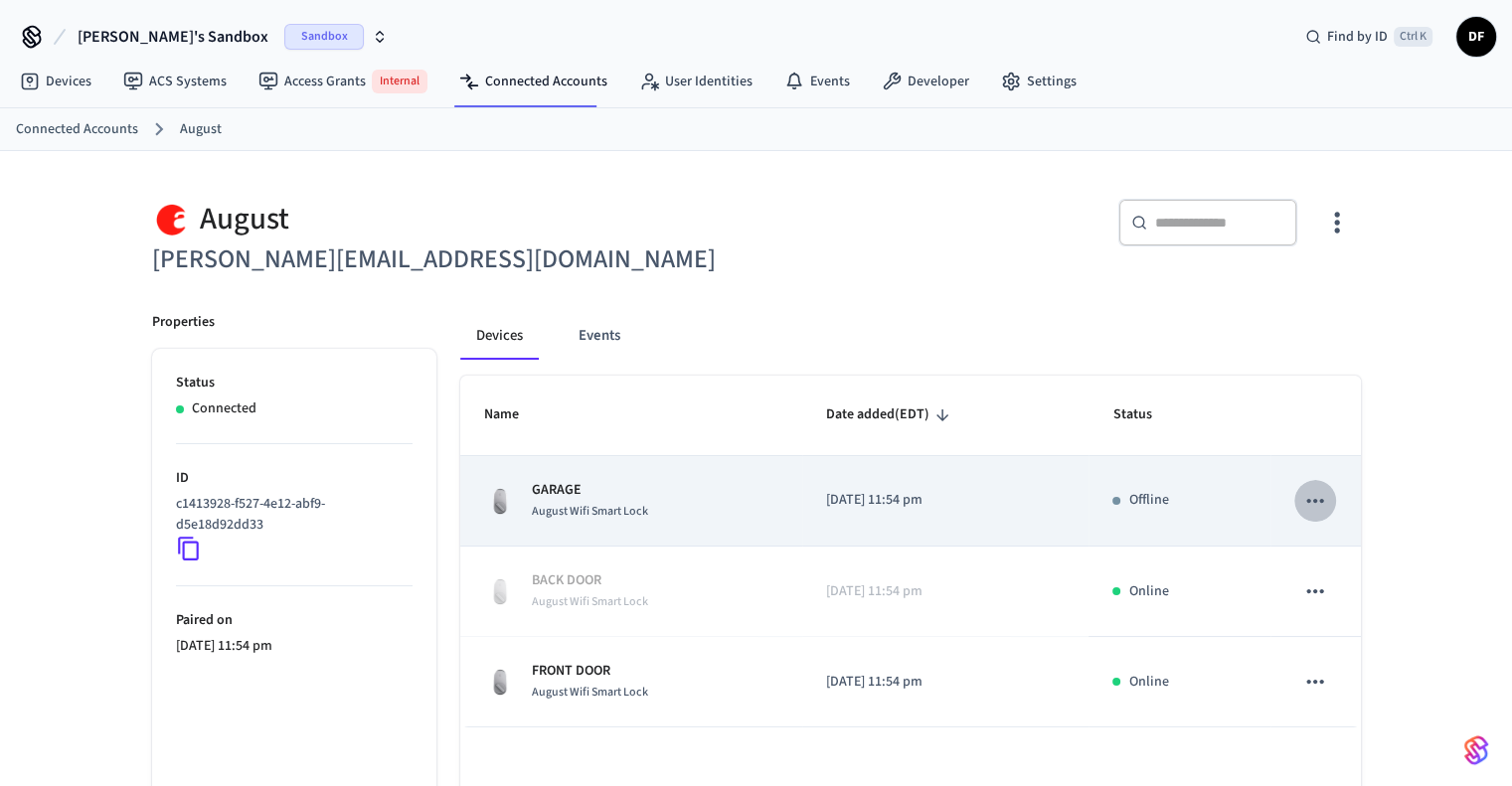 click 